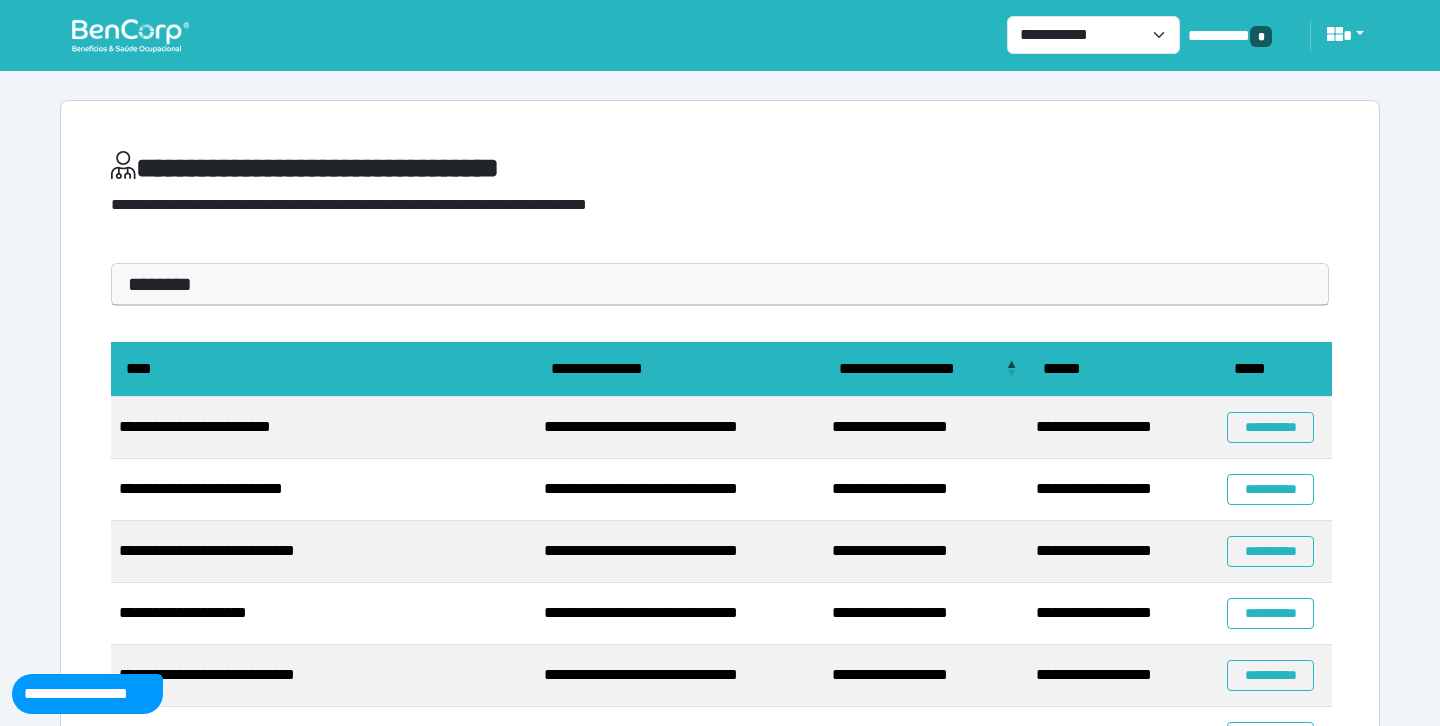 scroll, scrollTop: 0, scrollLeft: 0, axis: both 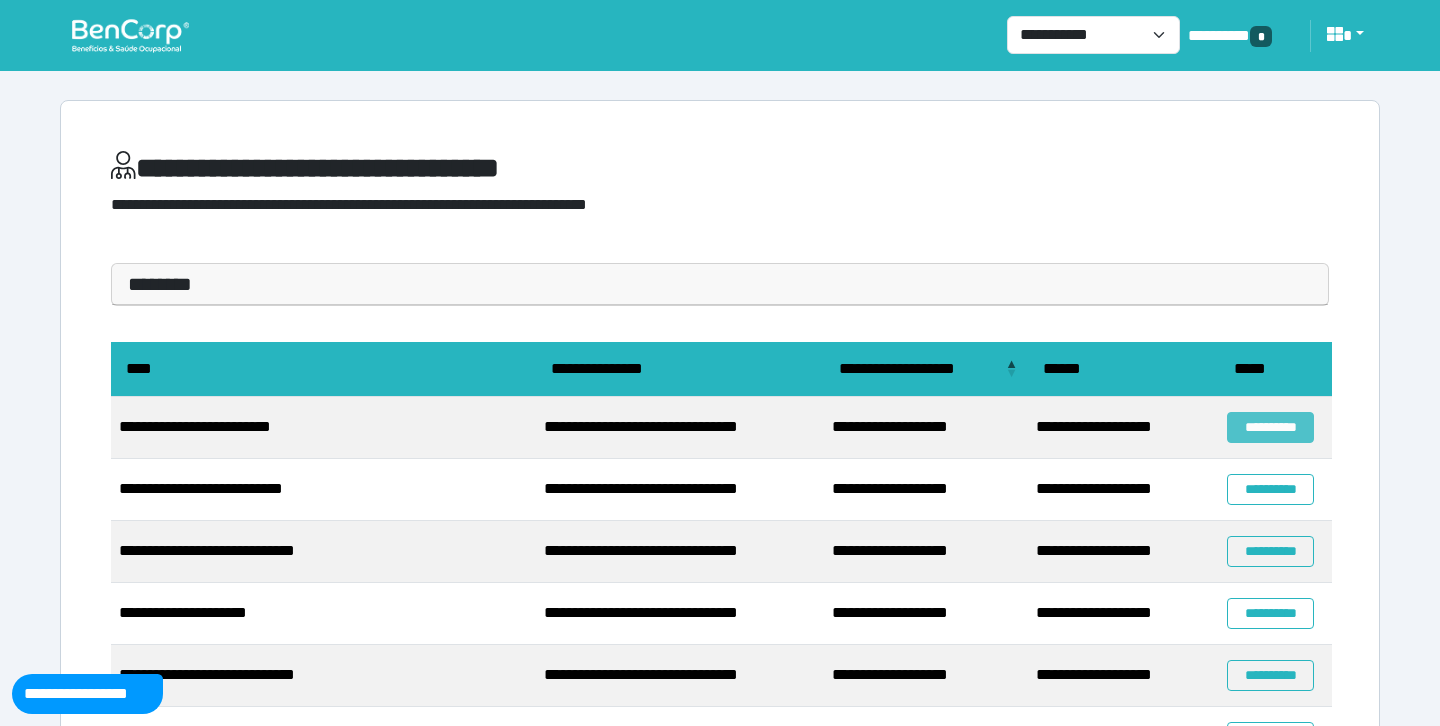 click on "**********" at bounding box center (1270, 427) 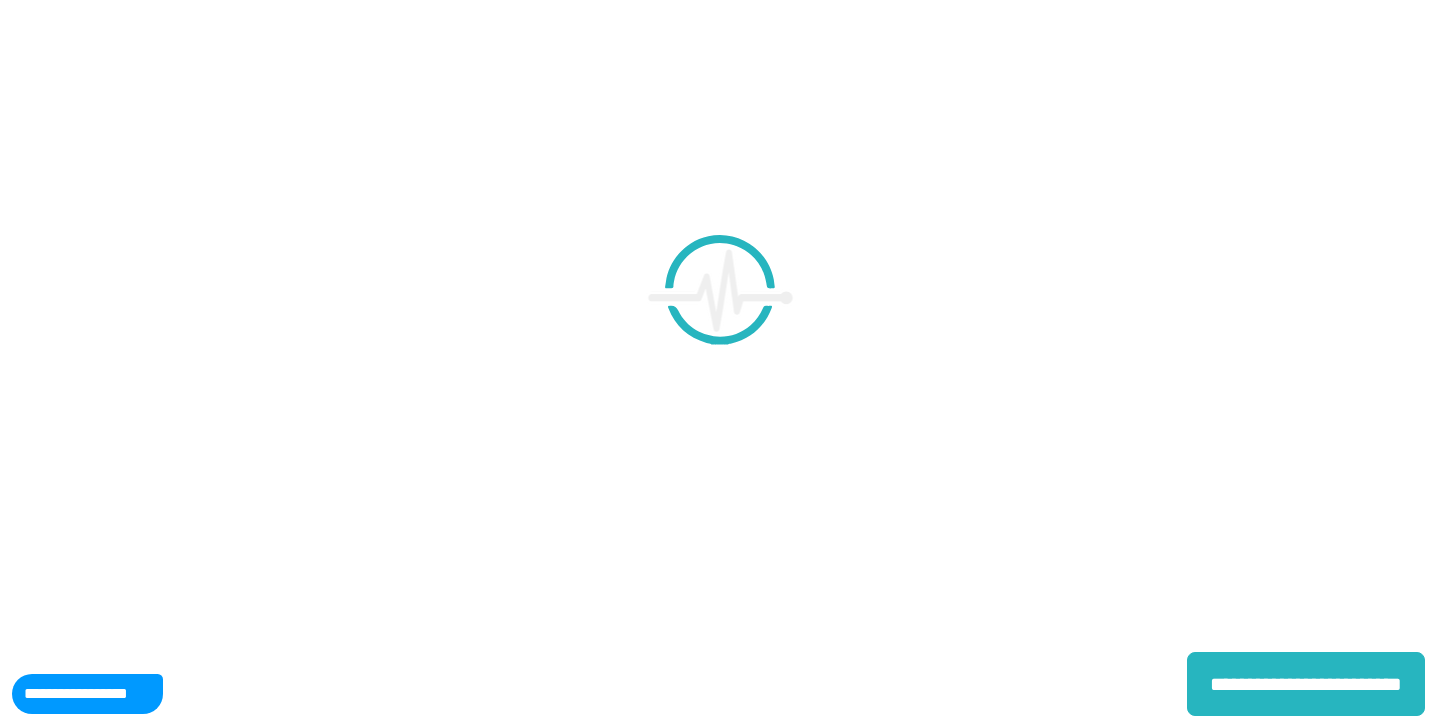 scroll, scrollTop: 0, scrollLeft: 0, axis: both 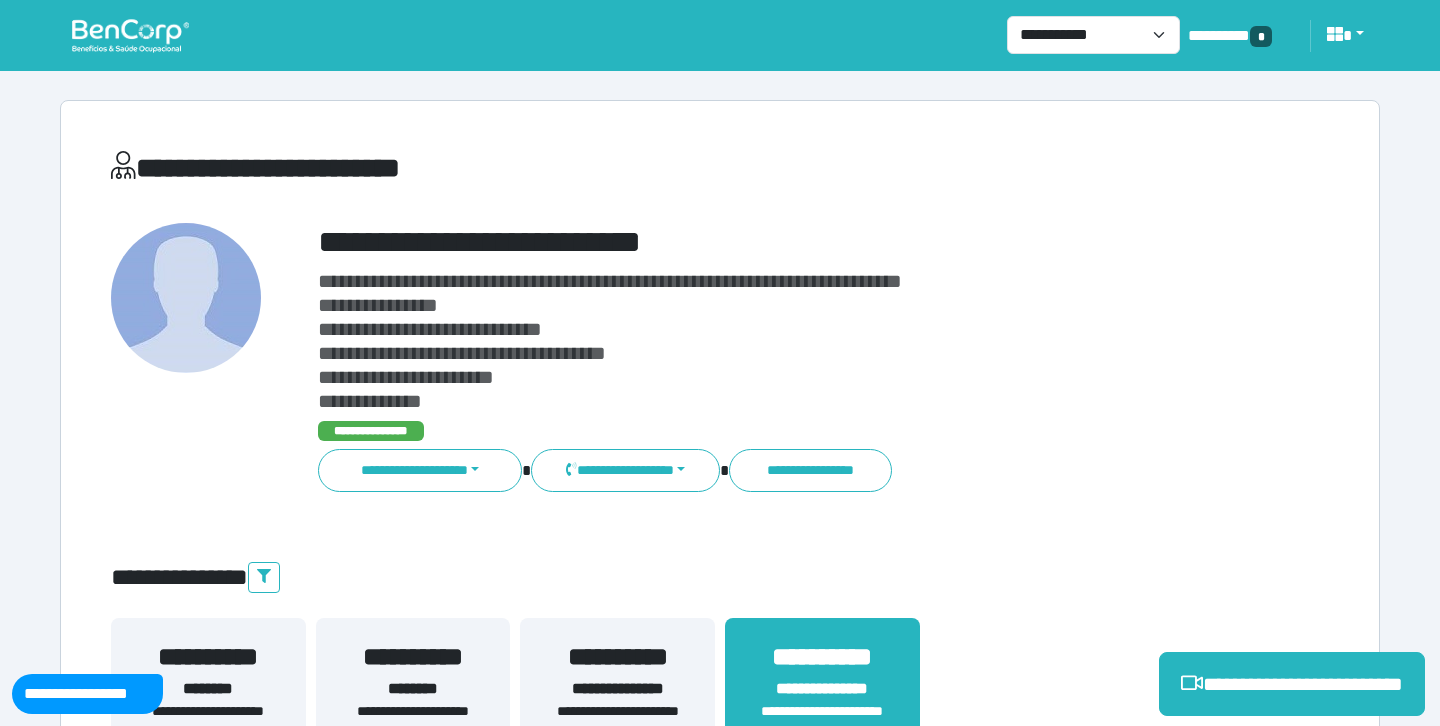 click on "**********" at bounding box center (720, 4482) 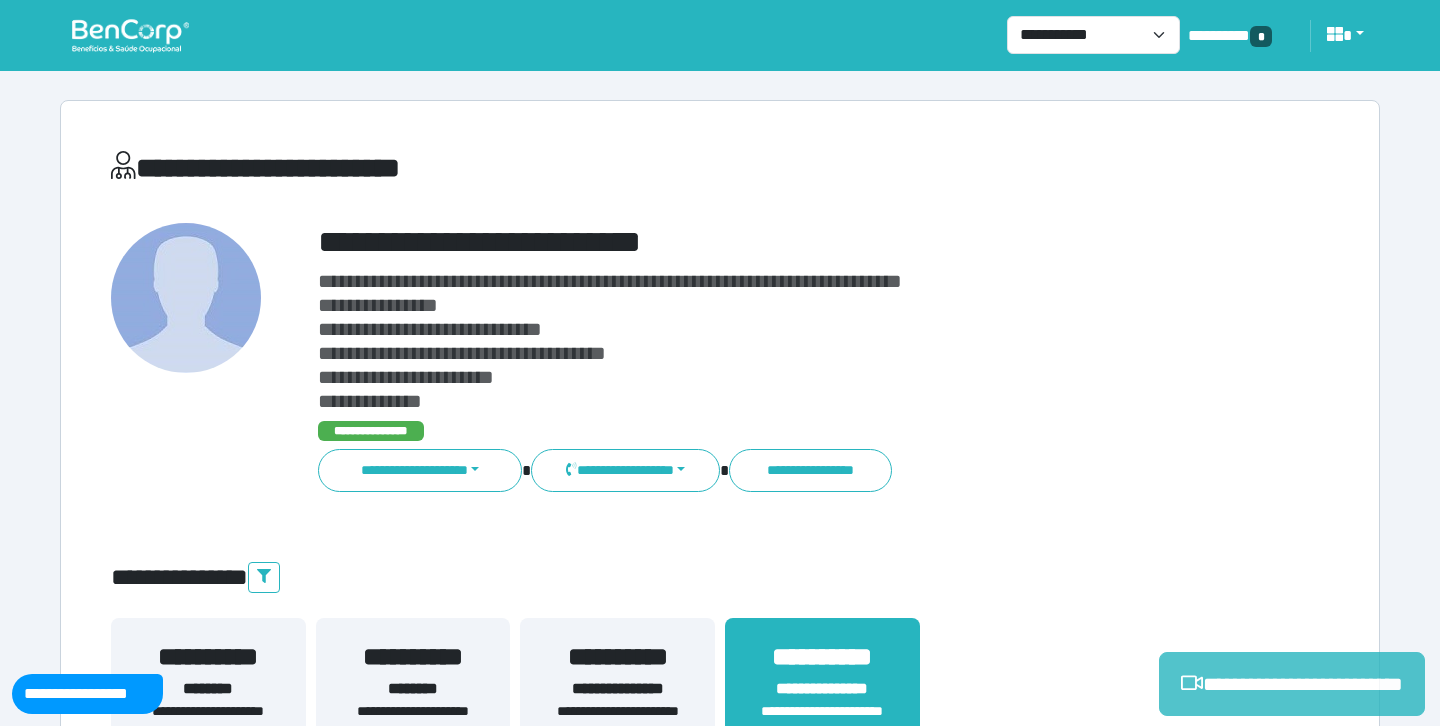 click on "**********" at bounding box center (1292, 684) 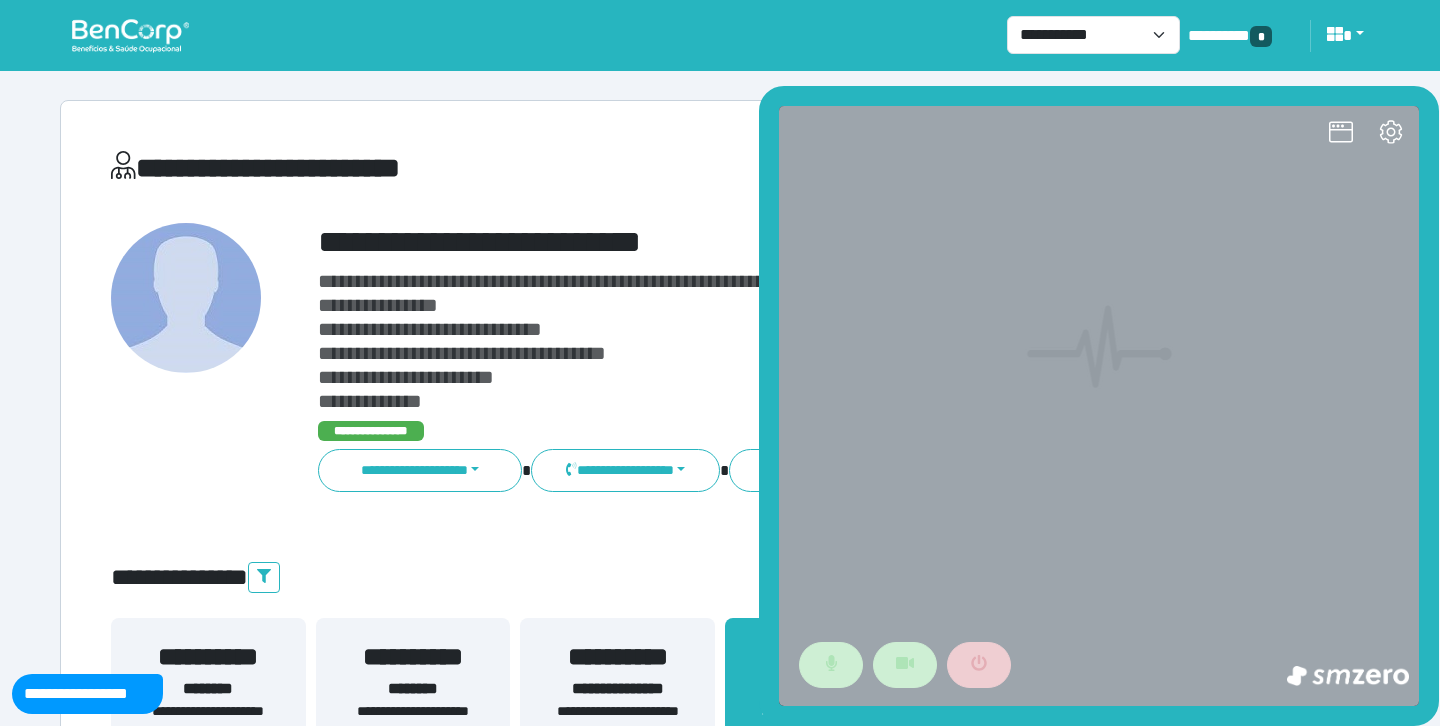 scroll, scrollTop: 0, scrollLeft: 0, axis: both 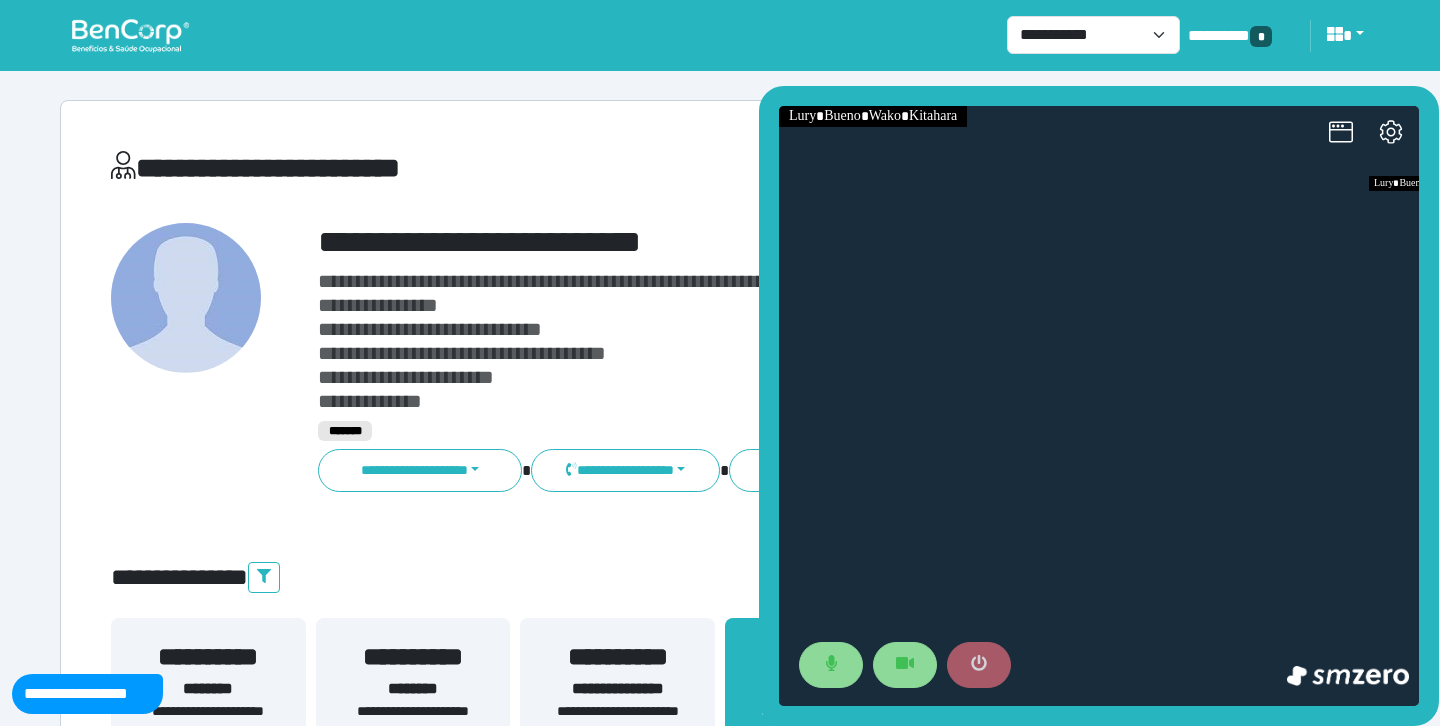 click at bounding box center (979, 665) 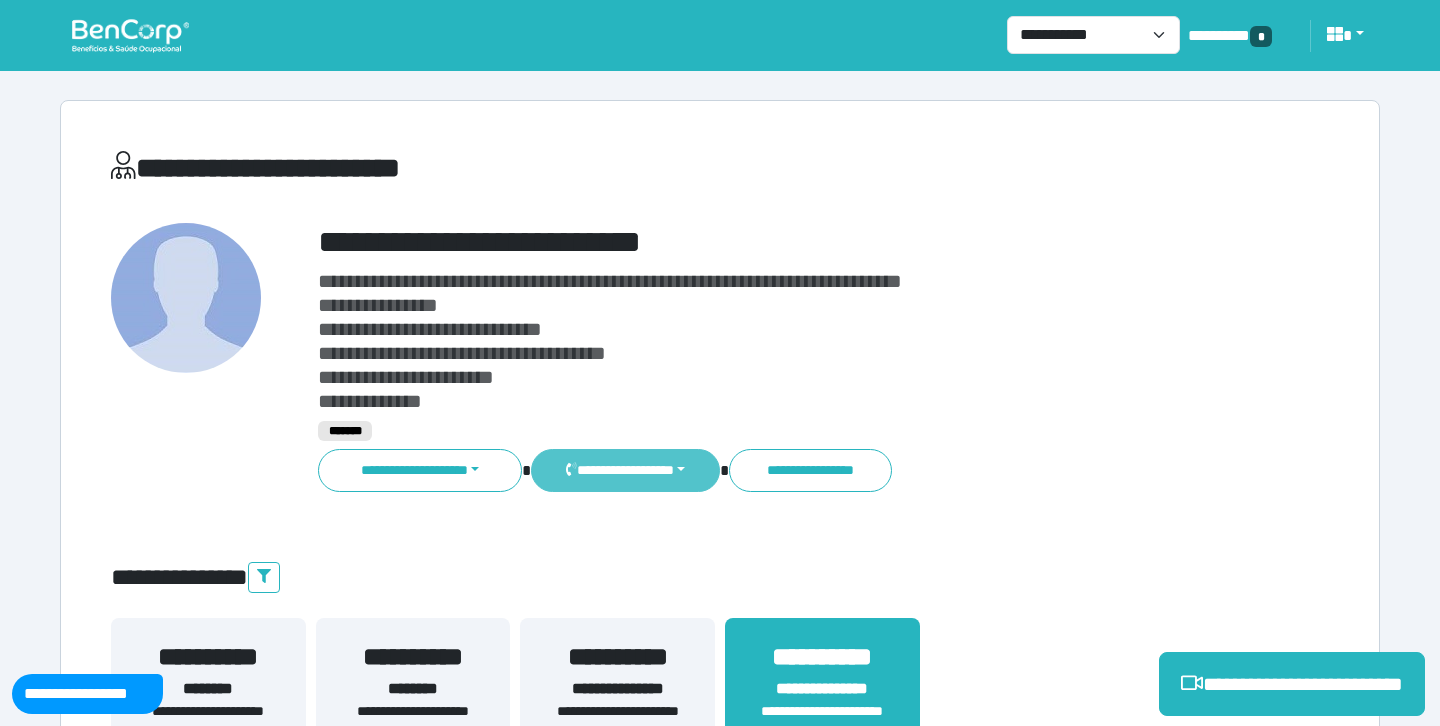 click on "**********" at bounding box center [625, 470] 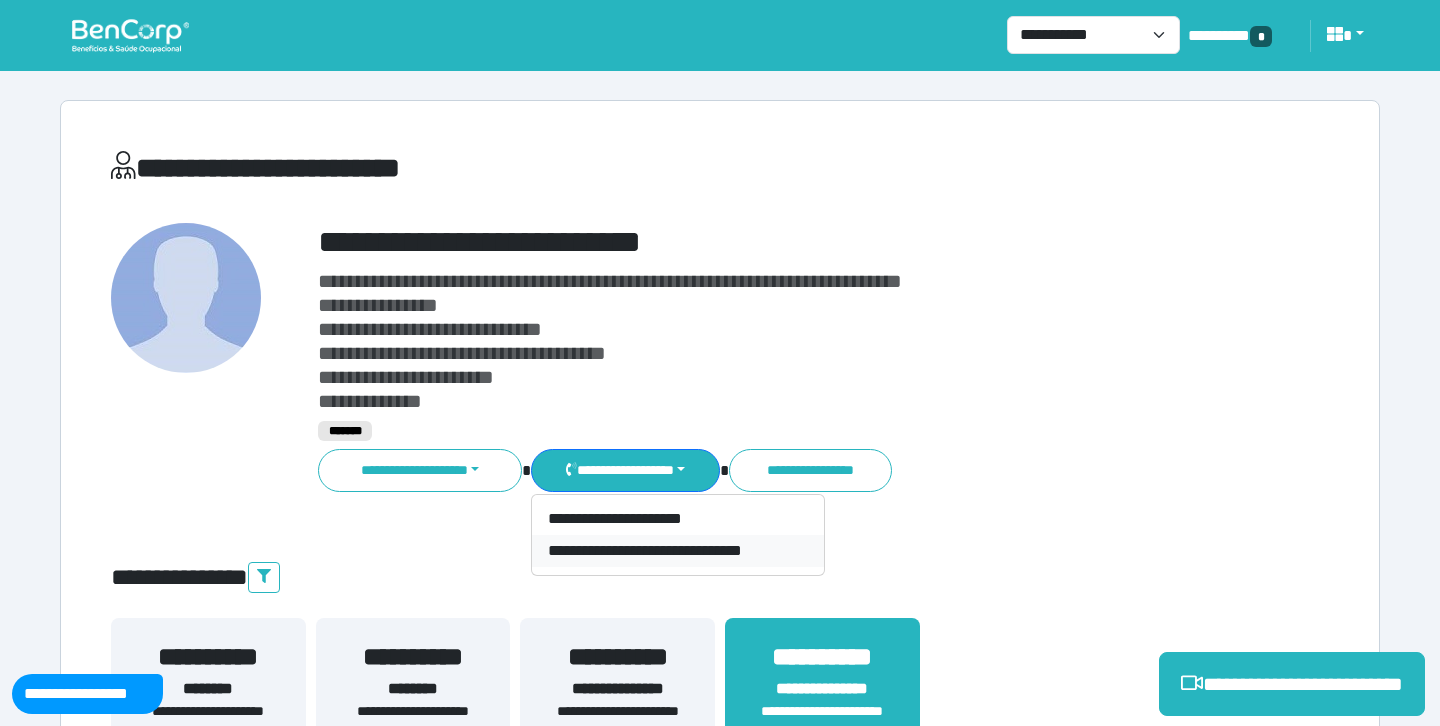 click on "**********" at bounding box center [678, 551] 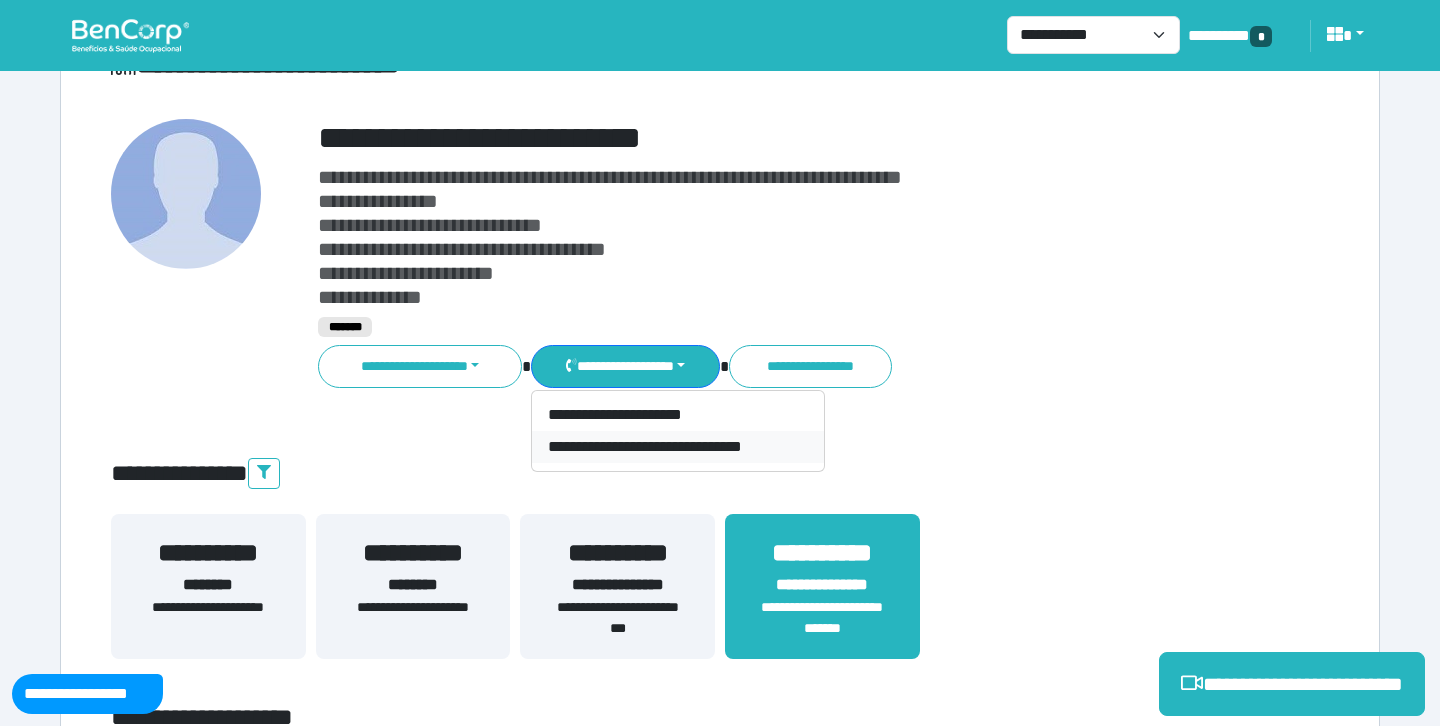 scroll, scrollTop: 110, scrollLeft: 0, axis: vertical 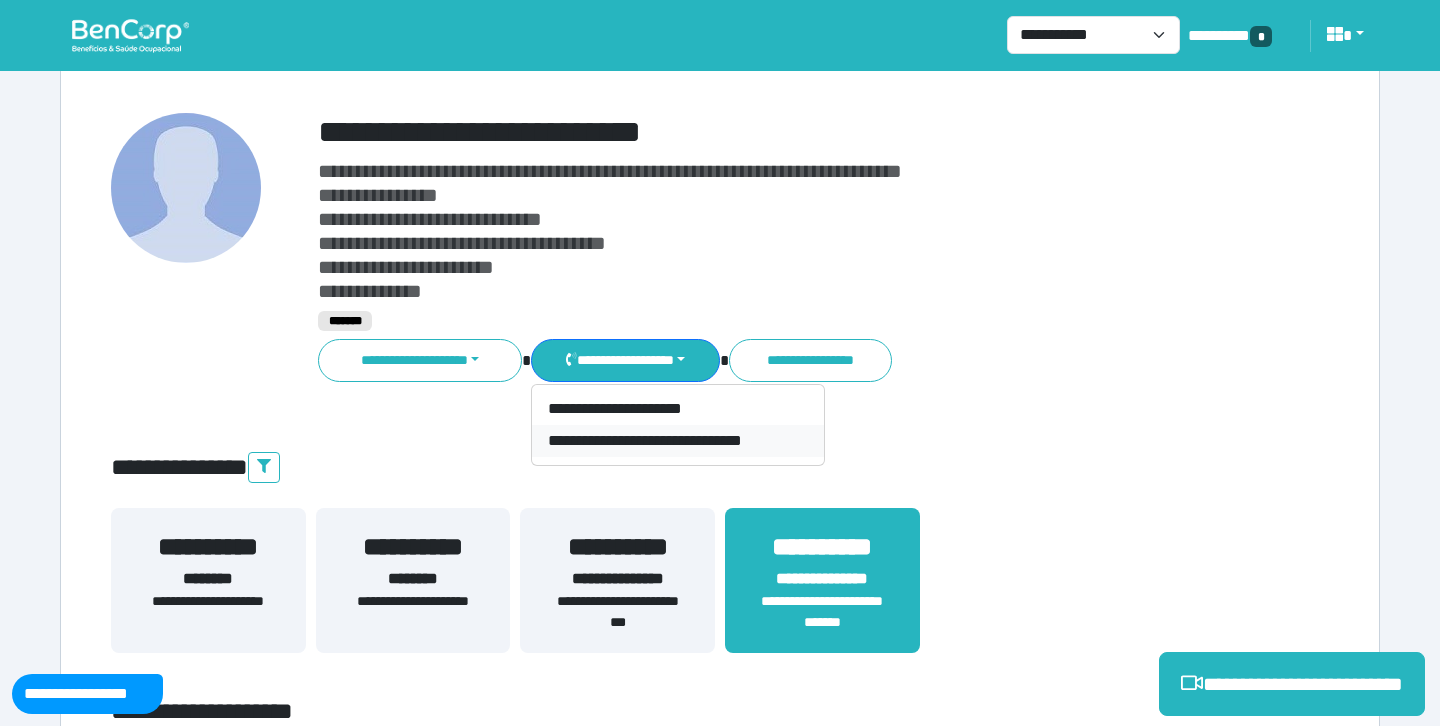 click on "**********" at bounding box center [617, 579] 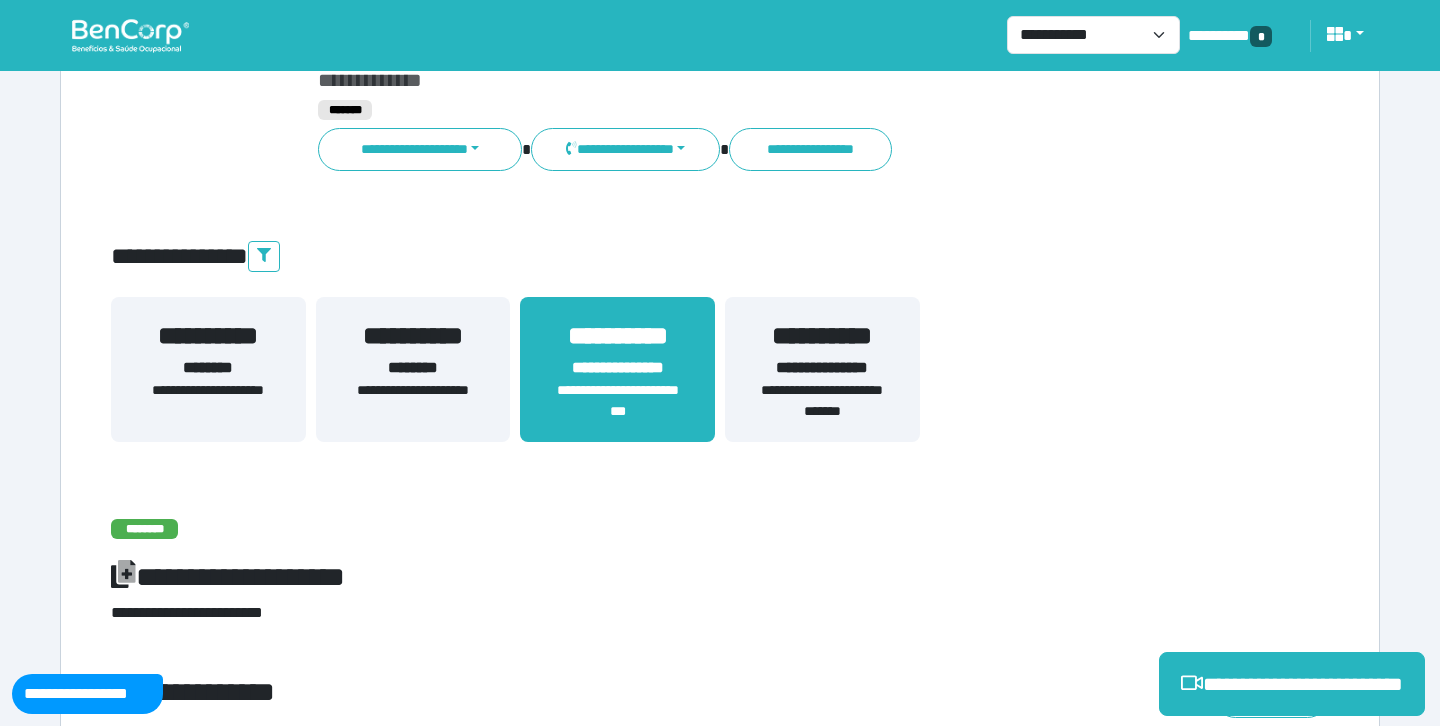 scroll, scrollTop: 0, scrollLeft: 0, axis: both 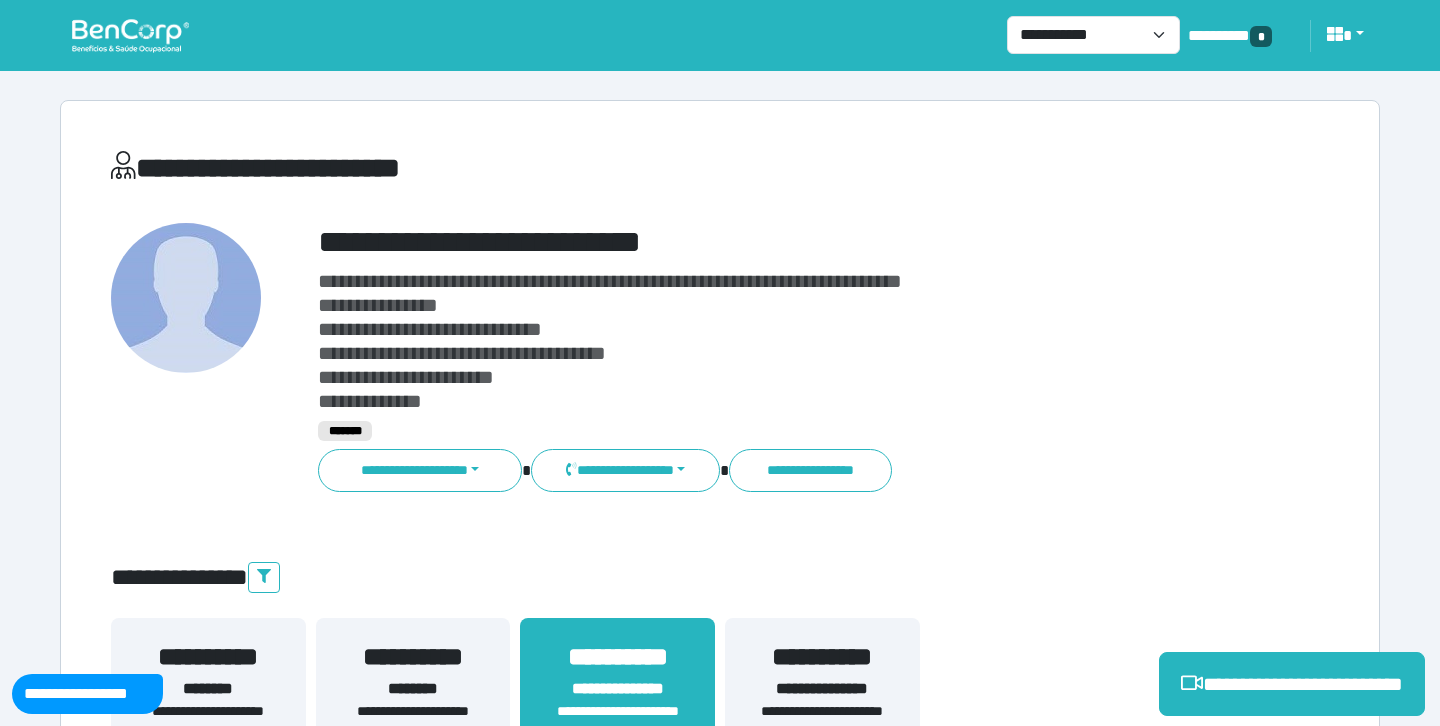 click on "**********" at bounding box center [822, 722] 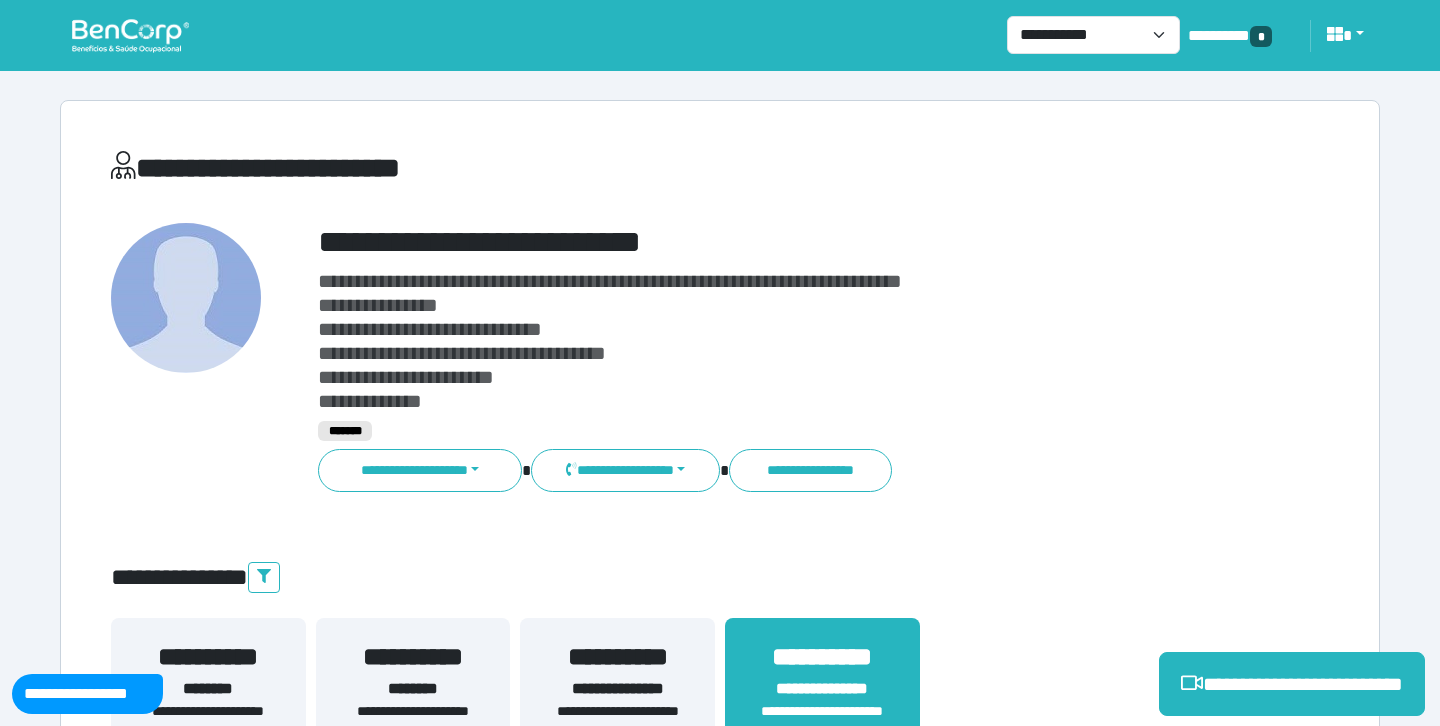 click on "**********" at bounding box center [772, 242] 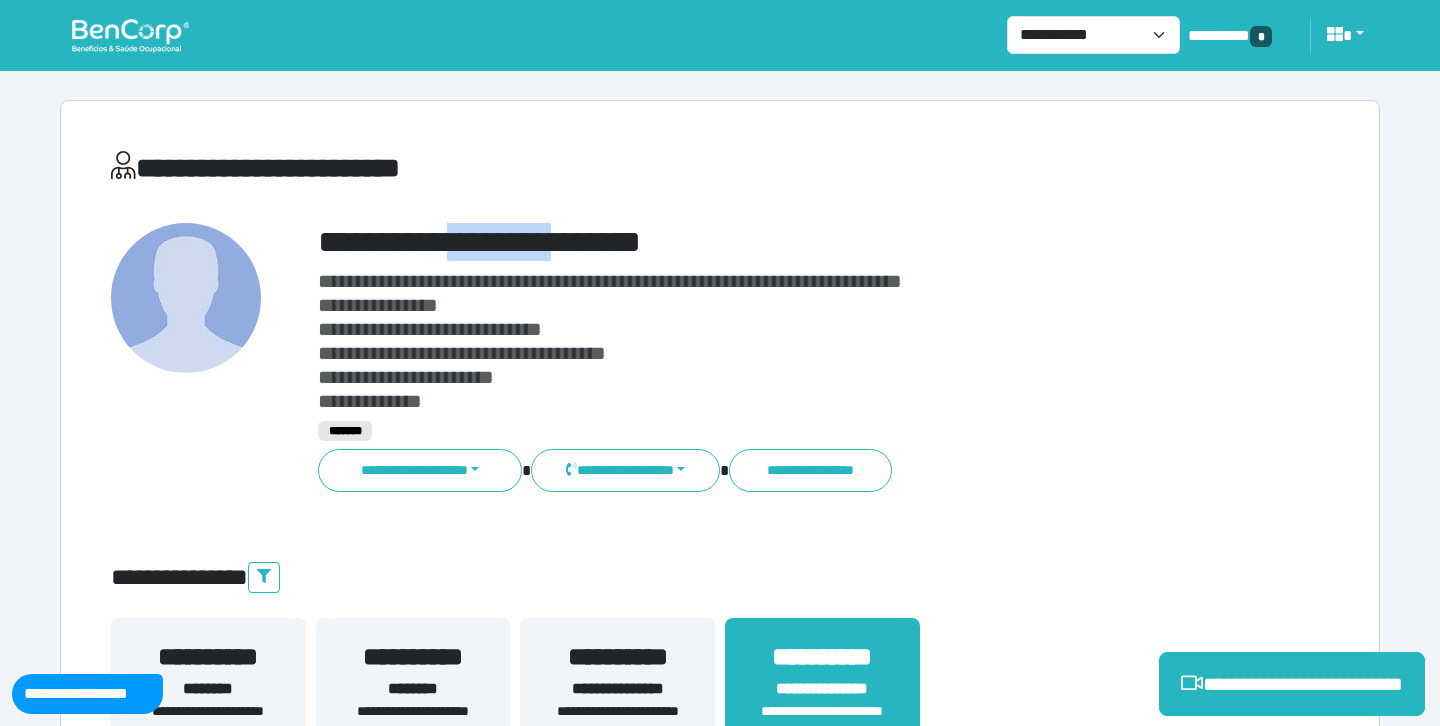 click on "**********" at bounding box center [772, 242] 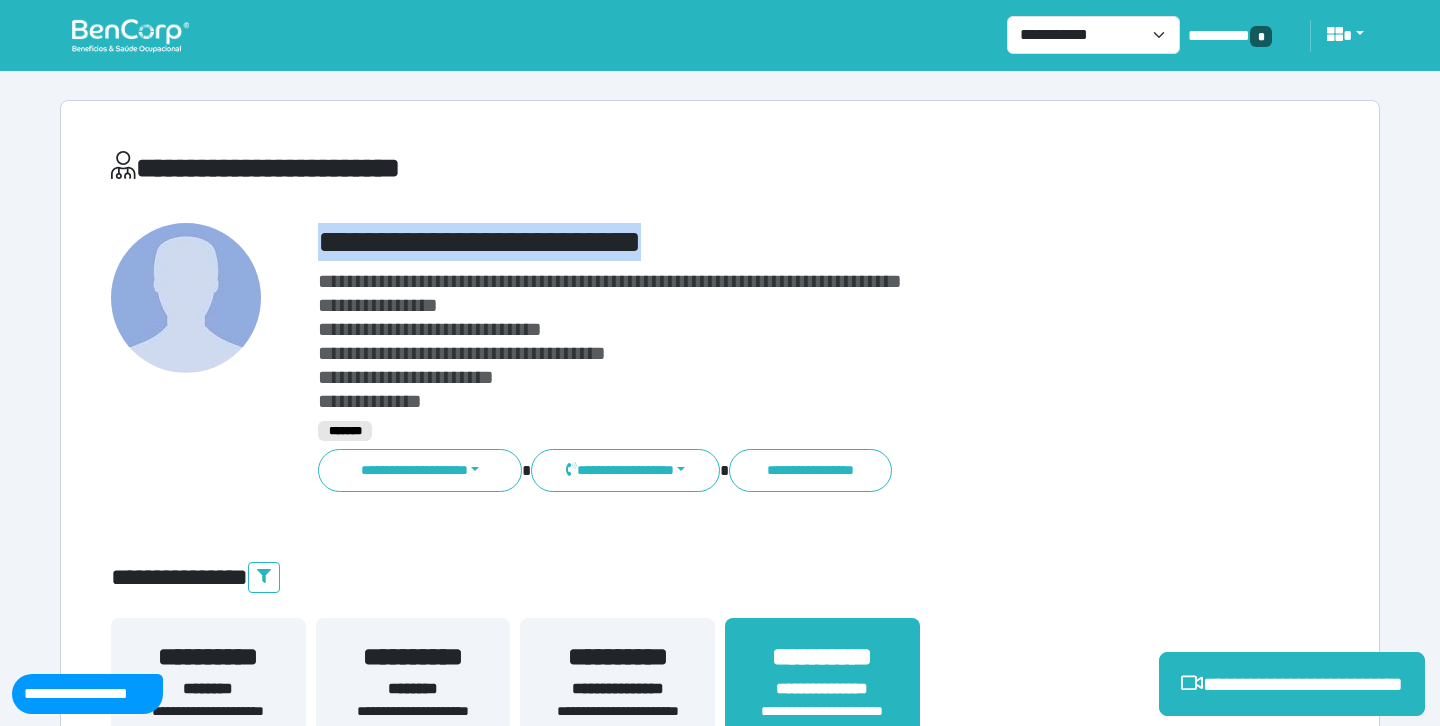 click on "**********" at bounding box center (772, 242) 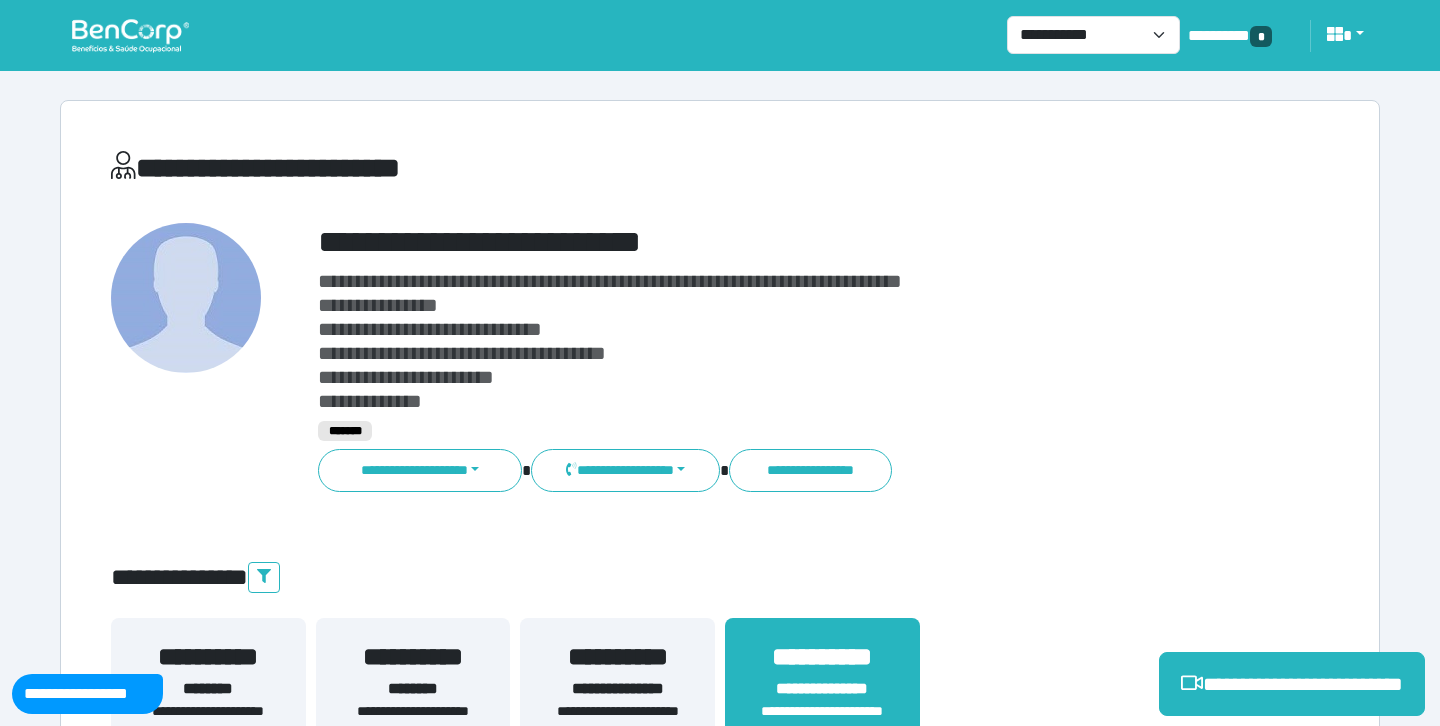 click on "**********" at bounding box center (513, 168) 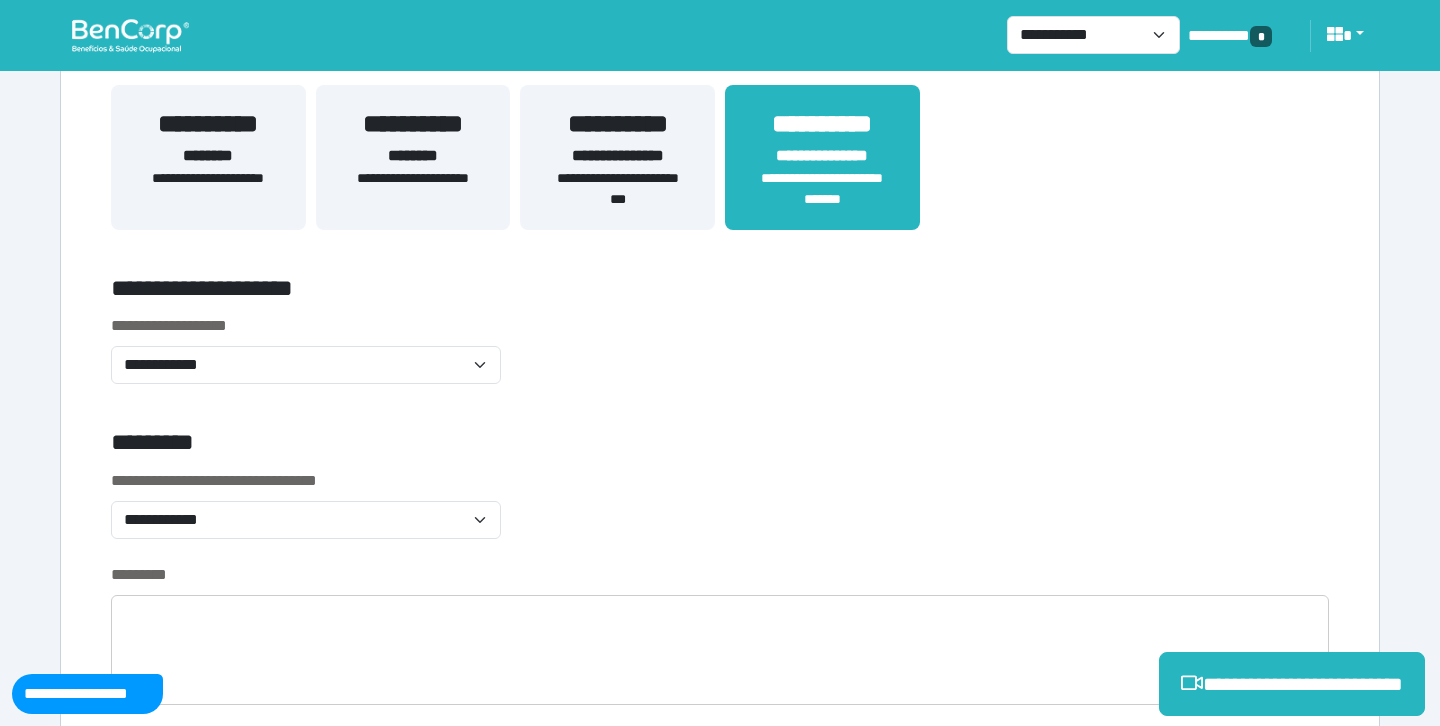 scroll, scrollTop: 566, scrollLeft: 0, axis: vertical 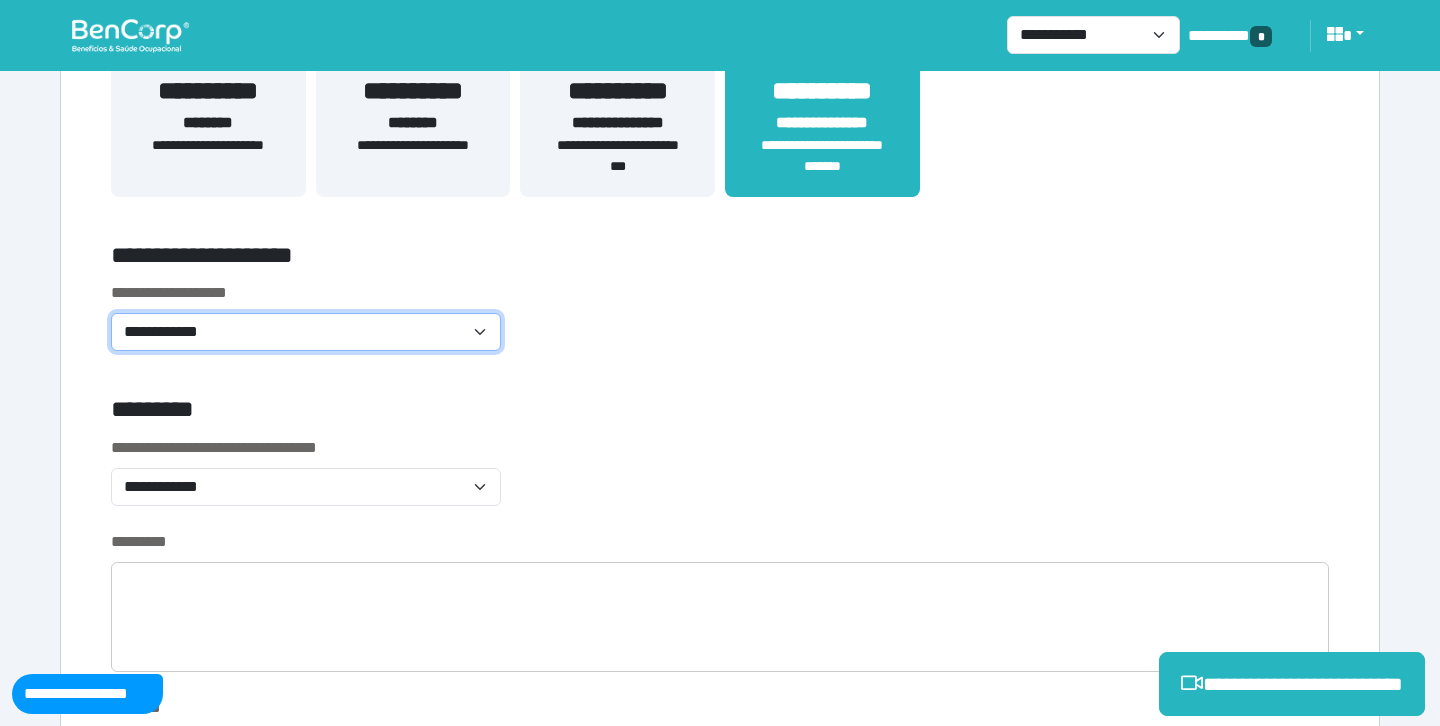 click on "**********" at bounding box center [306, 332] 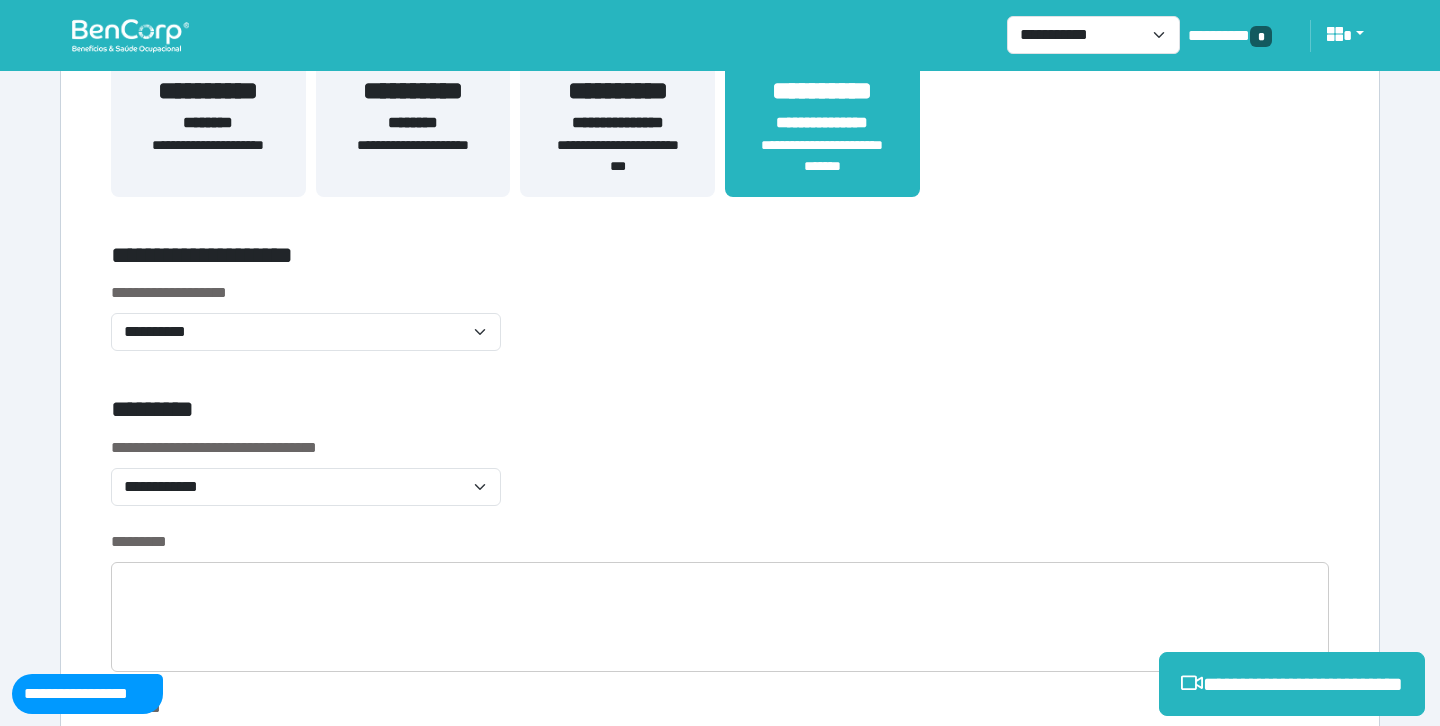 click on "**********" at bounding box center [720, 4170] 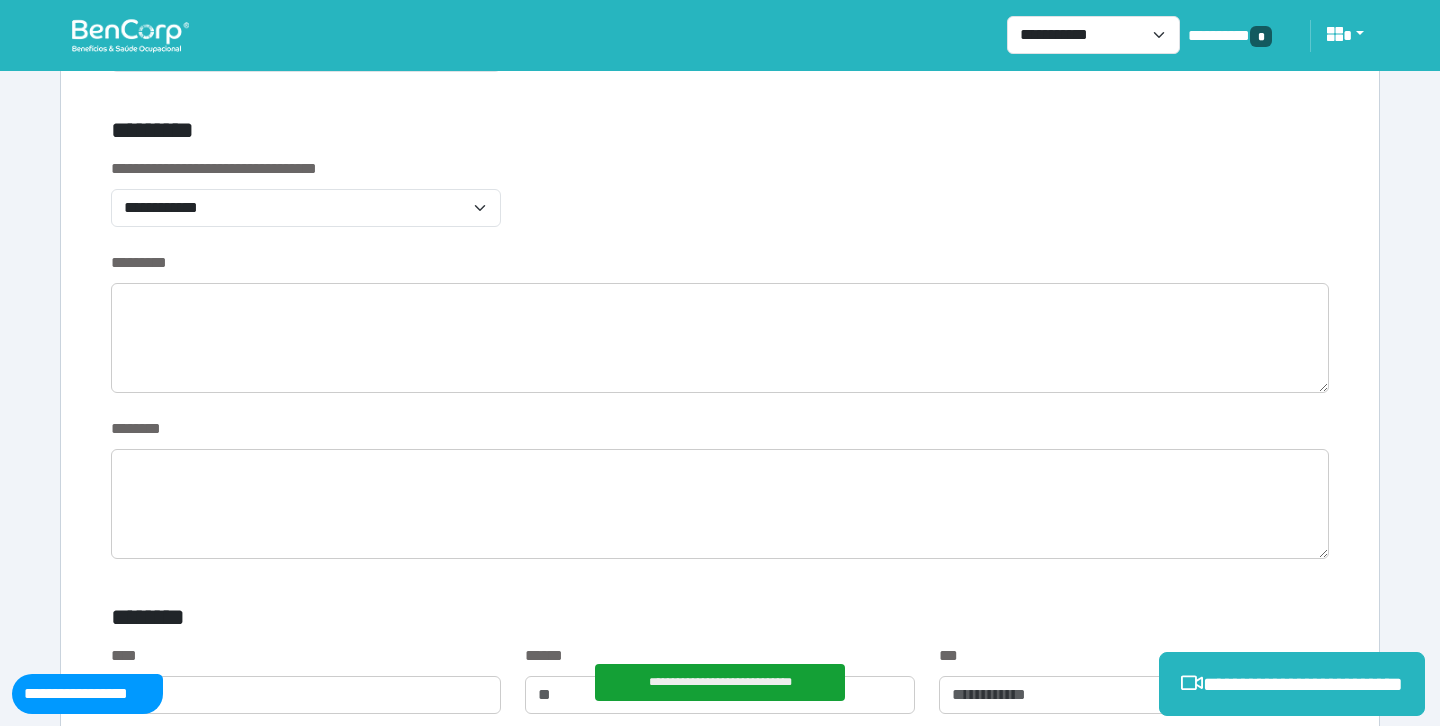 scroll, scrollTop: 836, scrollLeft: 0, axis: vertical 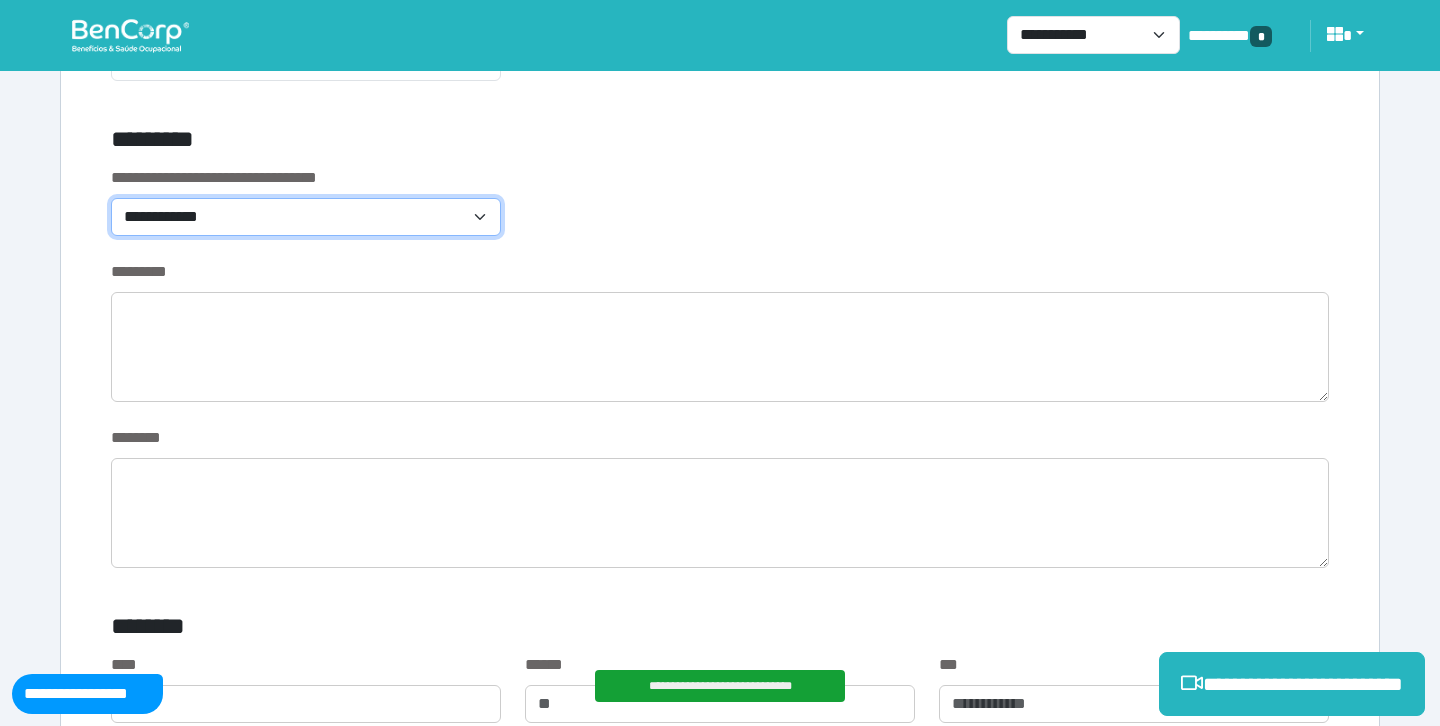 click on "**********" at bounding box center [306, 217] 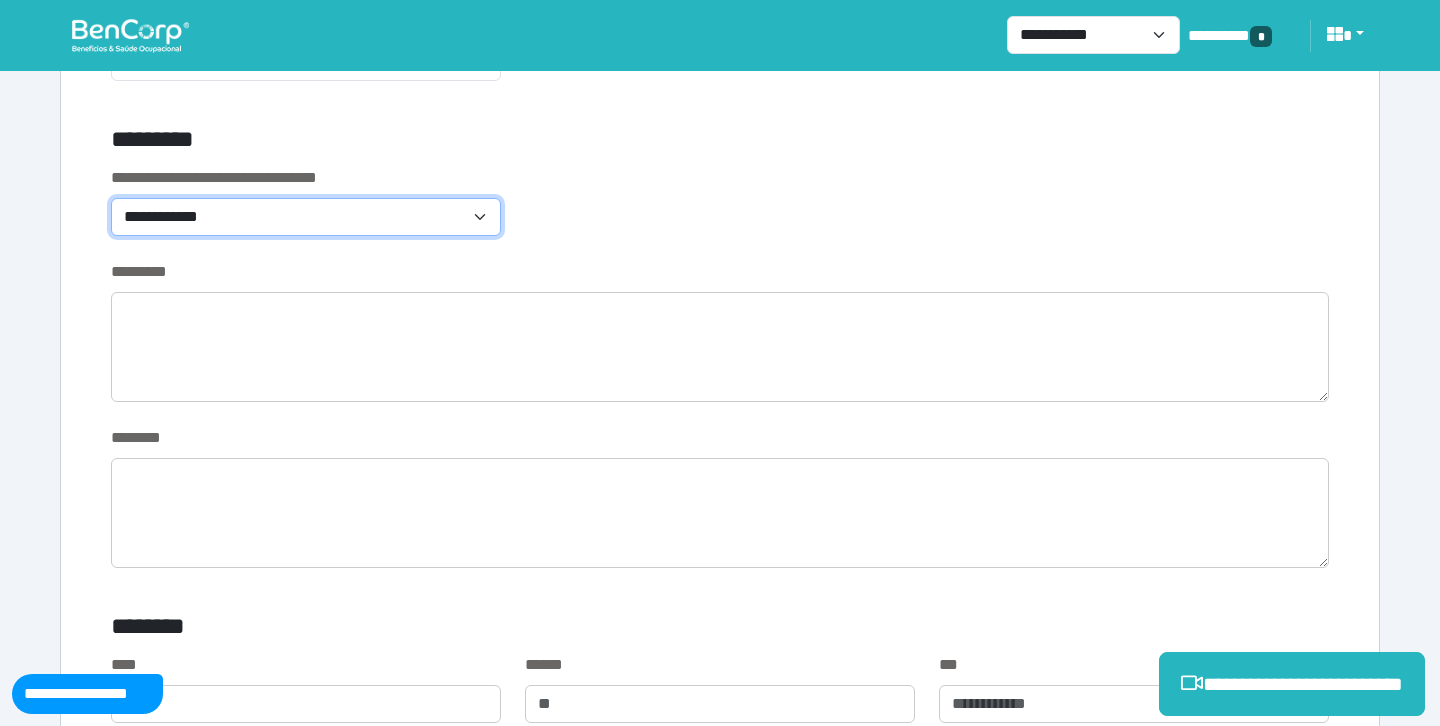 select on "*******" 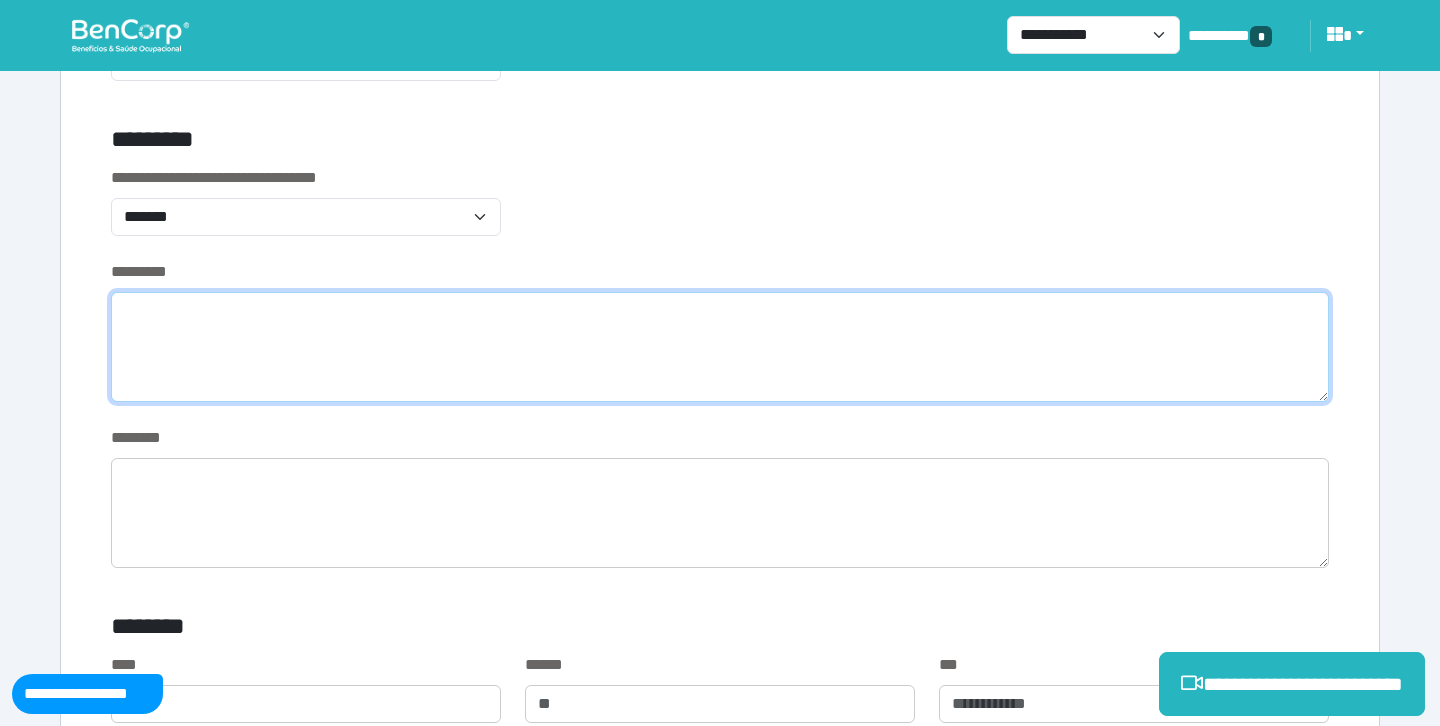 click at bounding box center (720, 347) 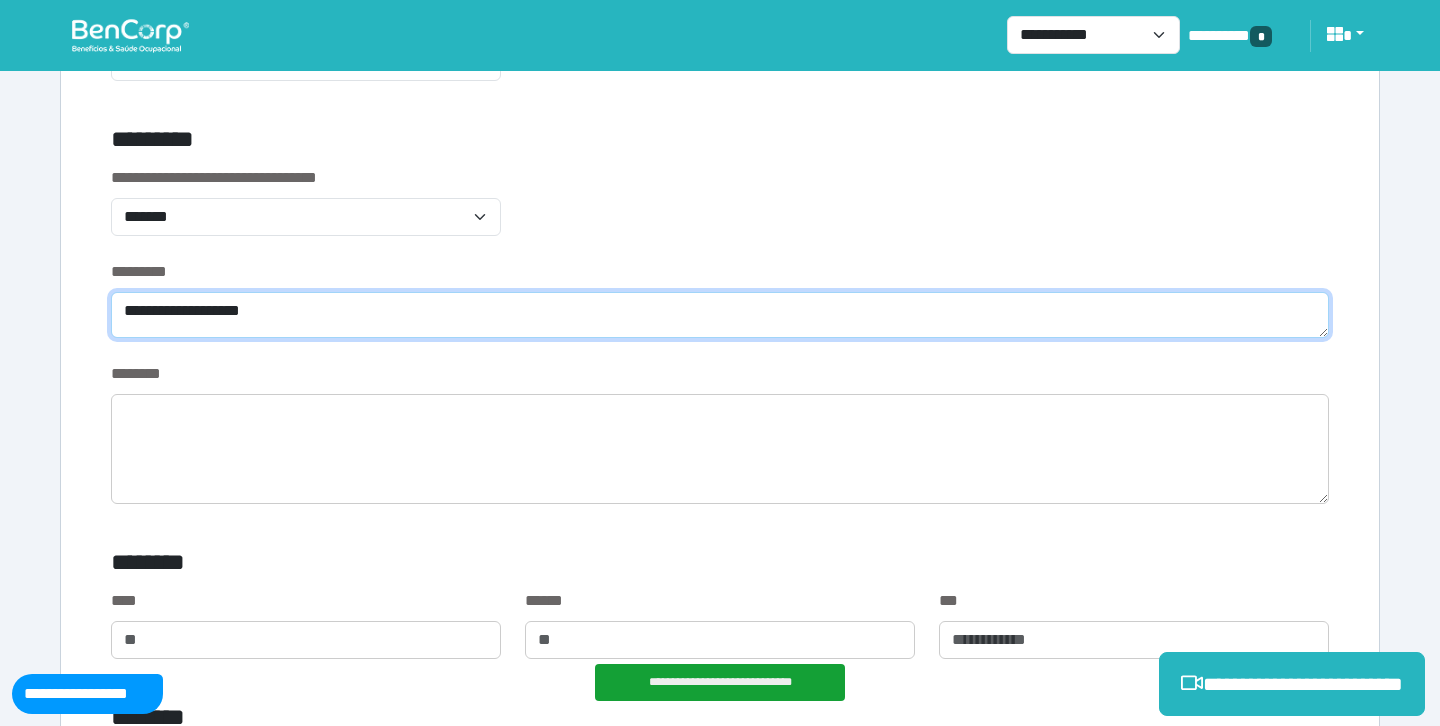 type on "**********" 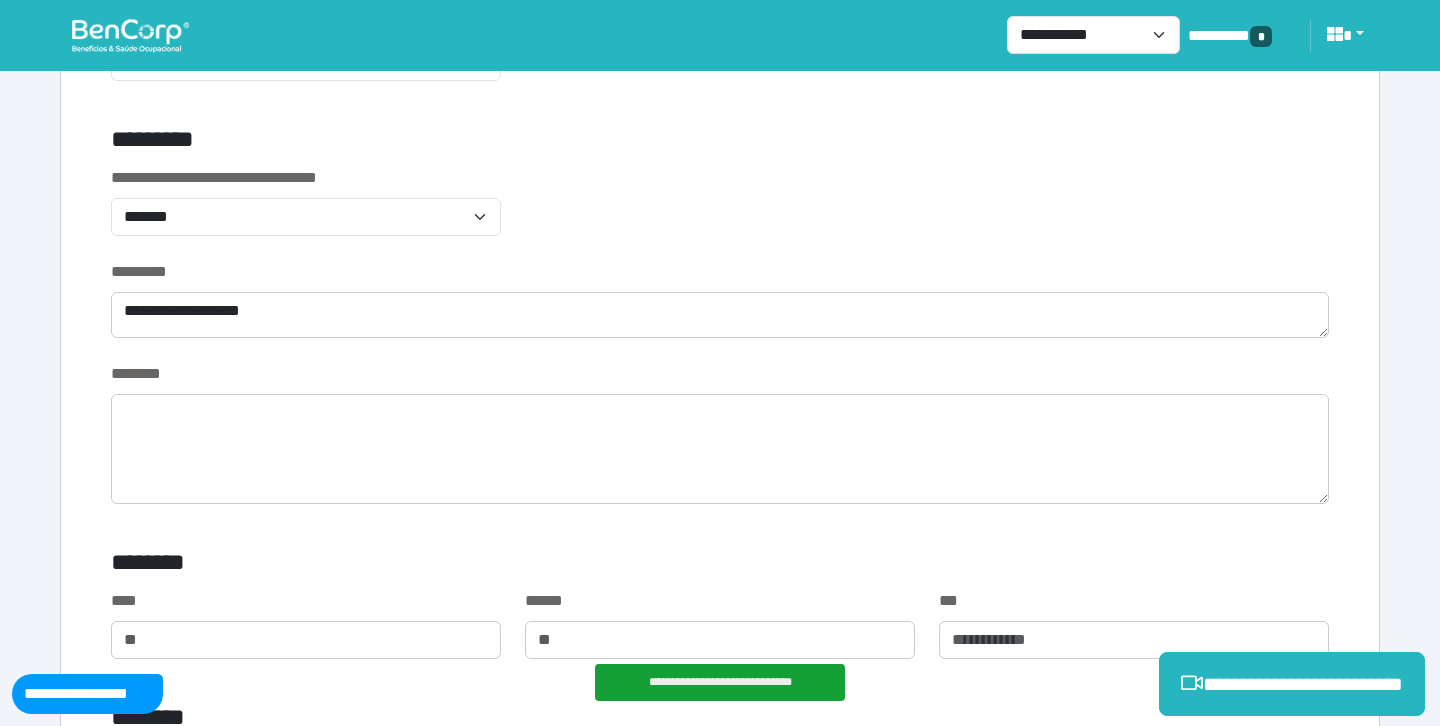 click on "**********" at bounding box center [720, 213] 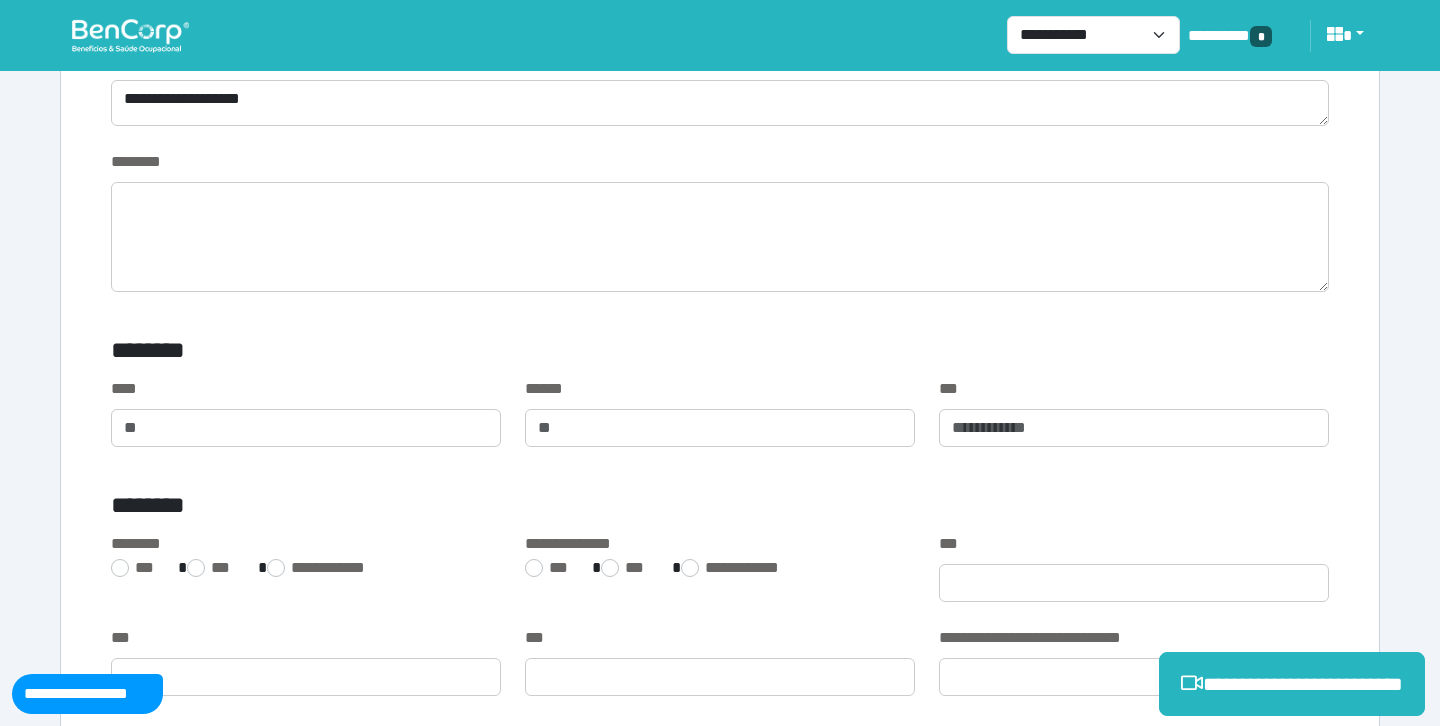 scroll, scrollTop: 1059, scrollLeft: 0, axis: vertical 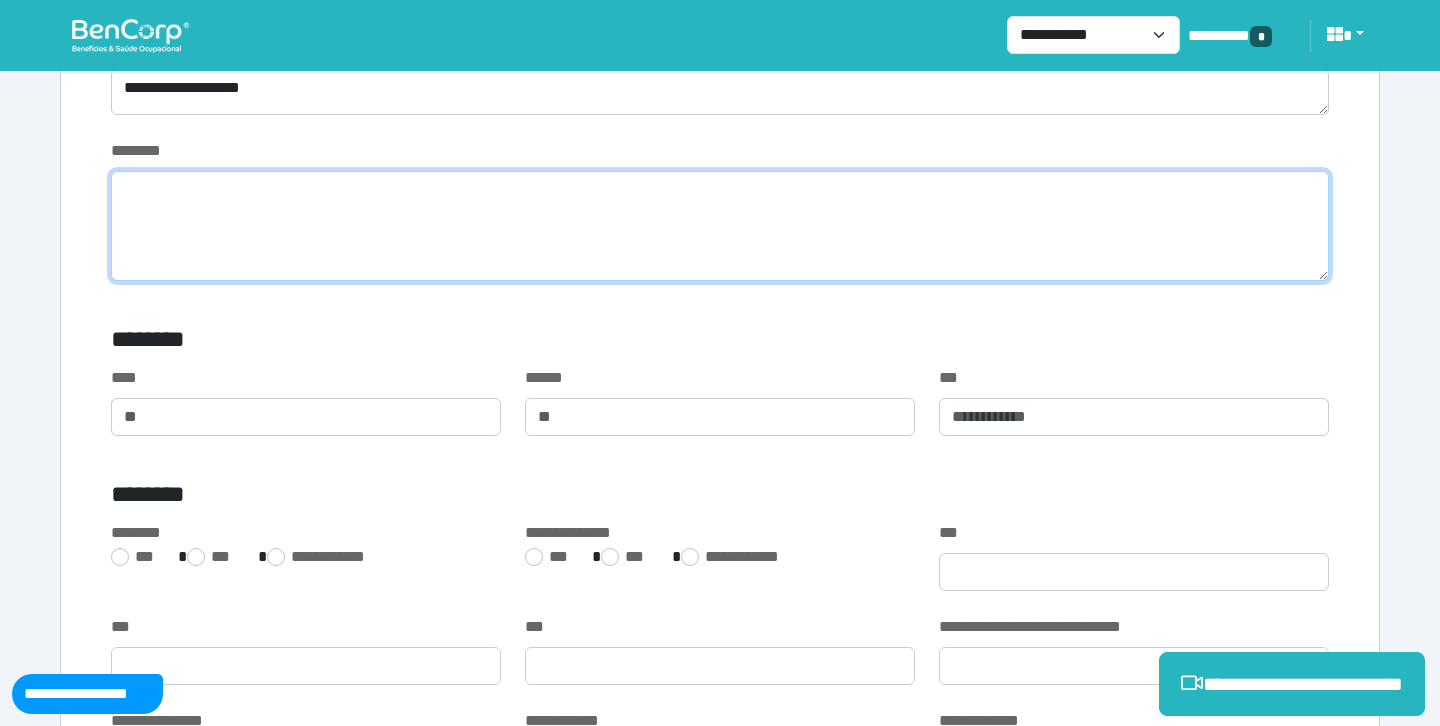 click at bounding box center [720, 226] 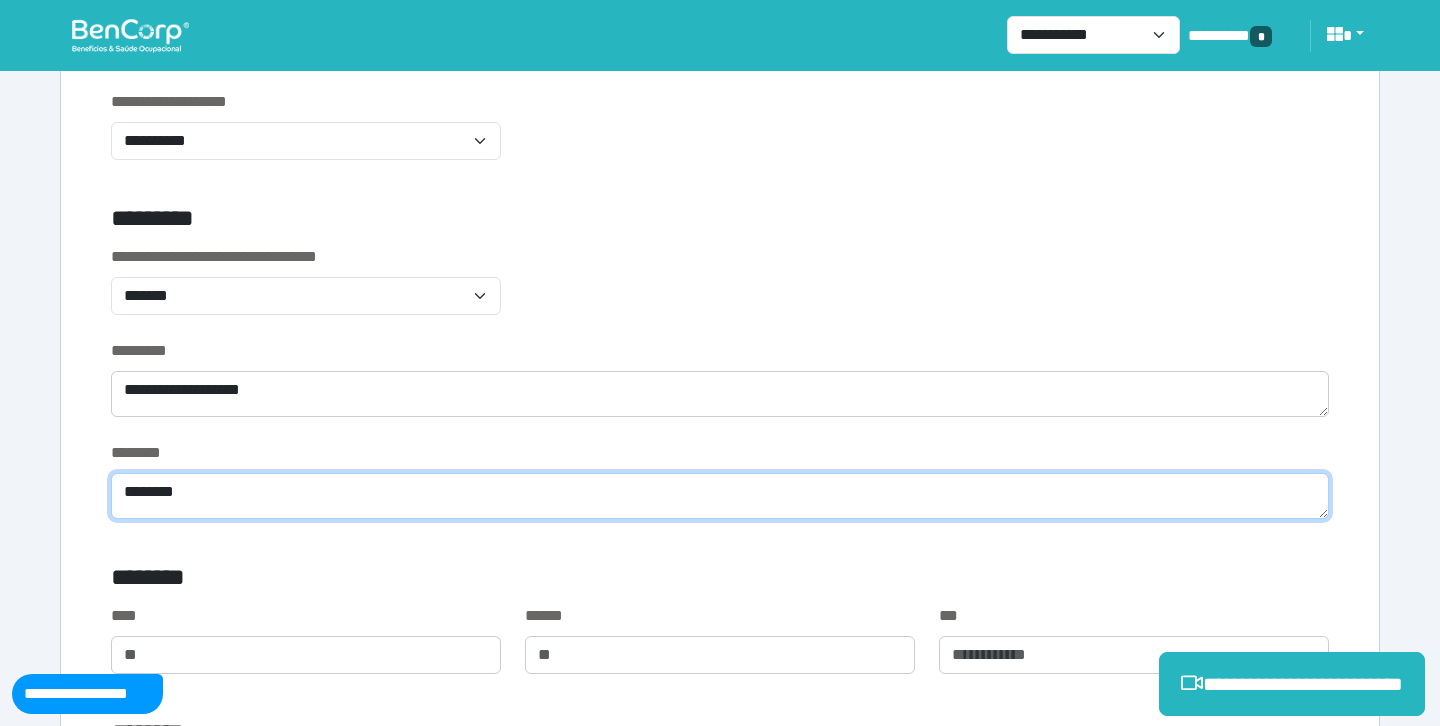 scroll, scrollTop: 0, scrollLeft: 0, axis: both 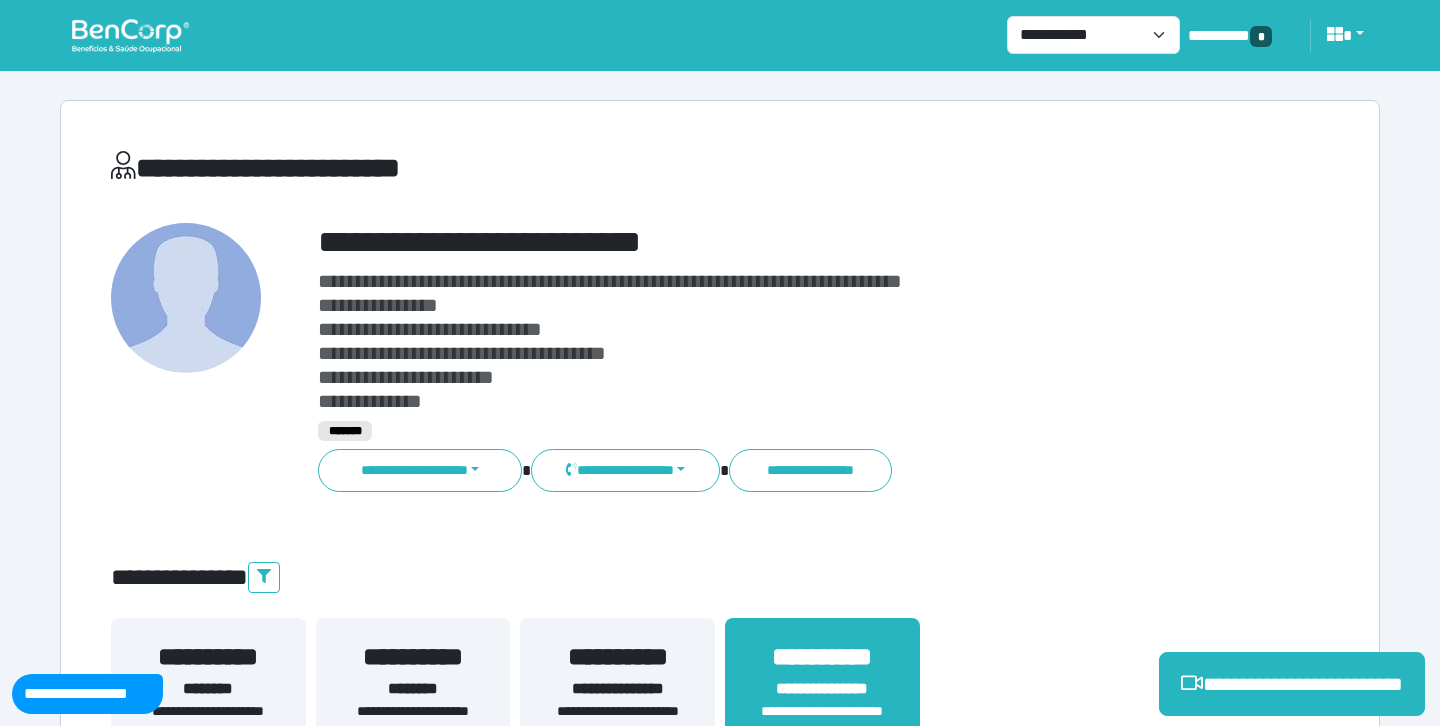 type on "********" 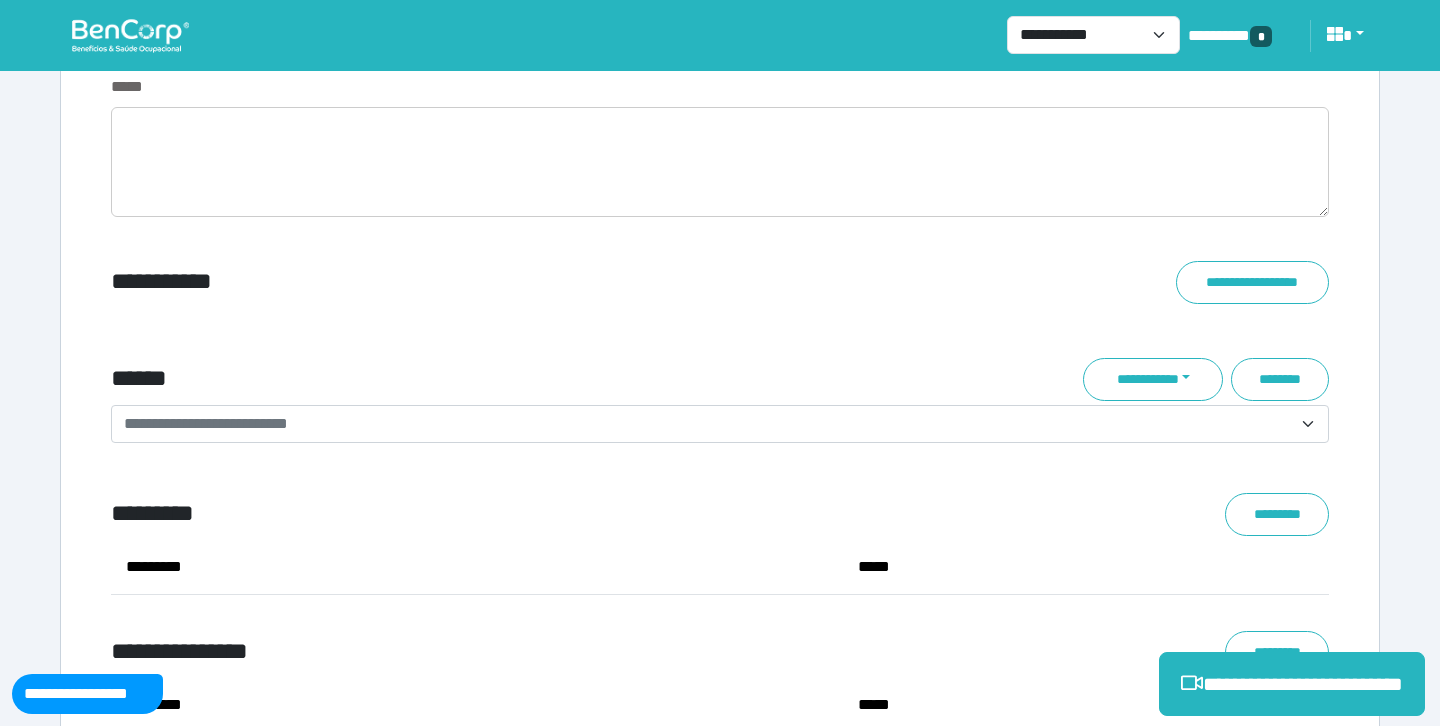 scroll, scrollTop: 7483, scrollLeft: 0, axis: vertical 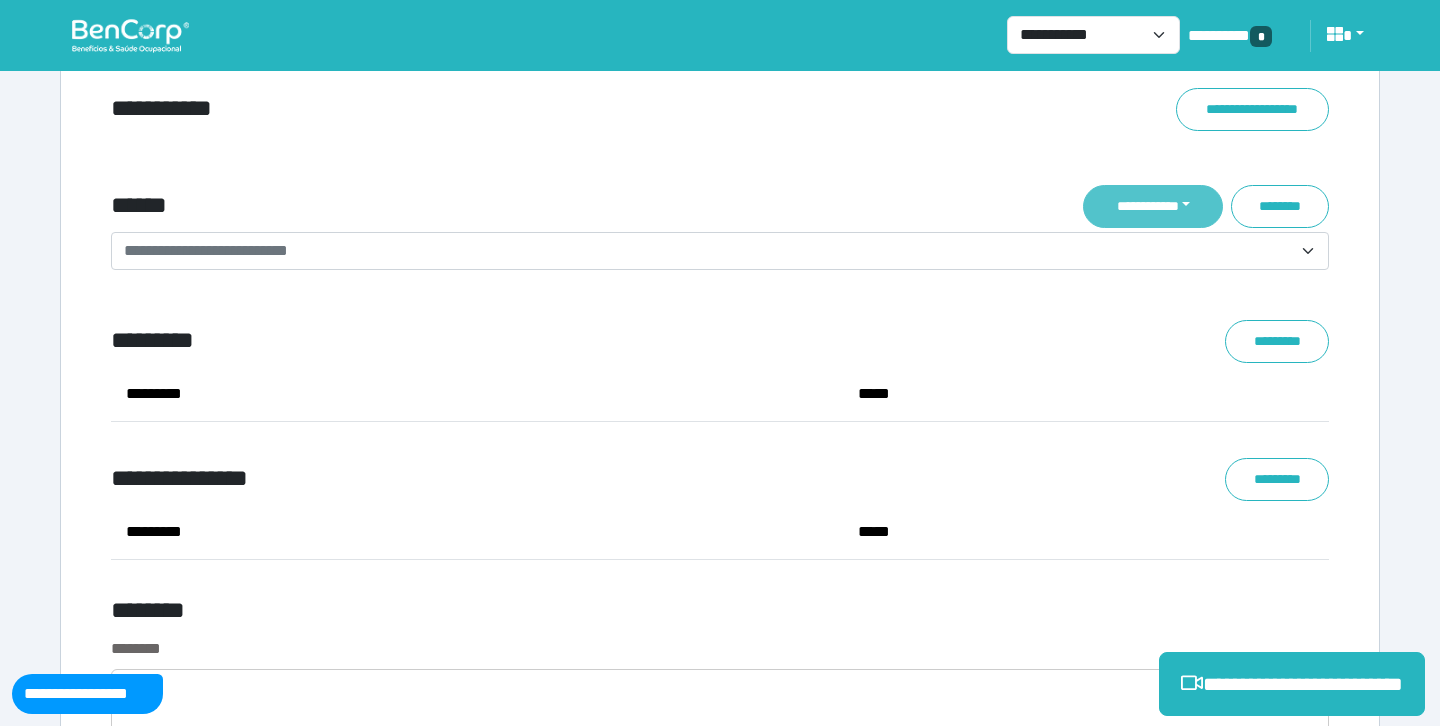 click on "**********" at bounding box center (1153, 206) 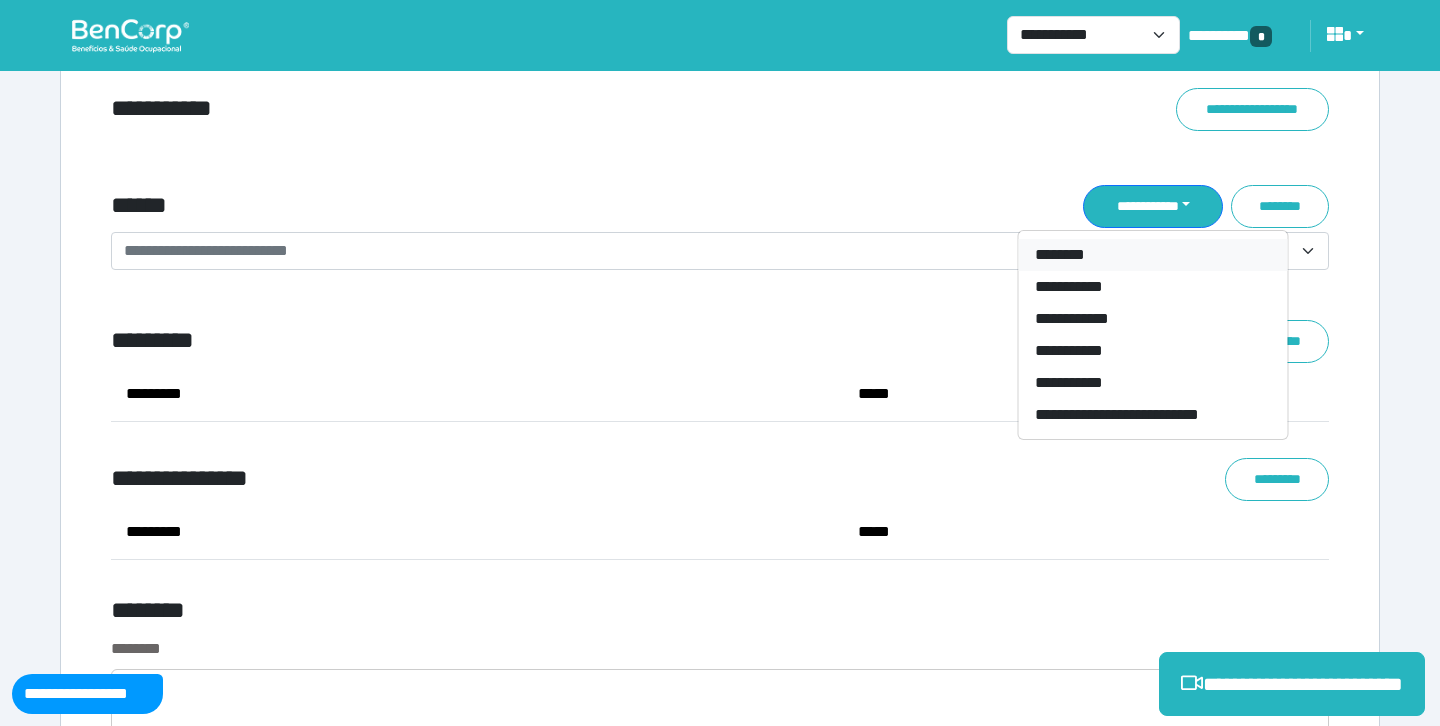 click on "********" at bounding box center [1153, 255] 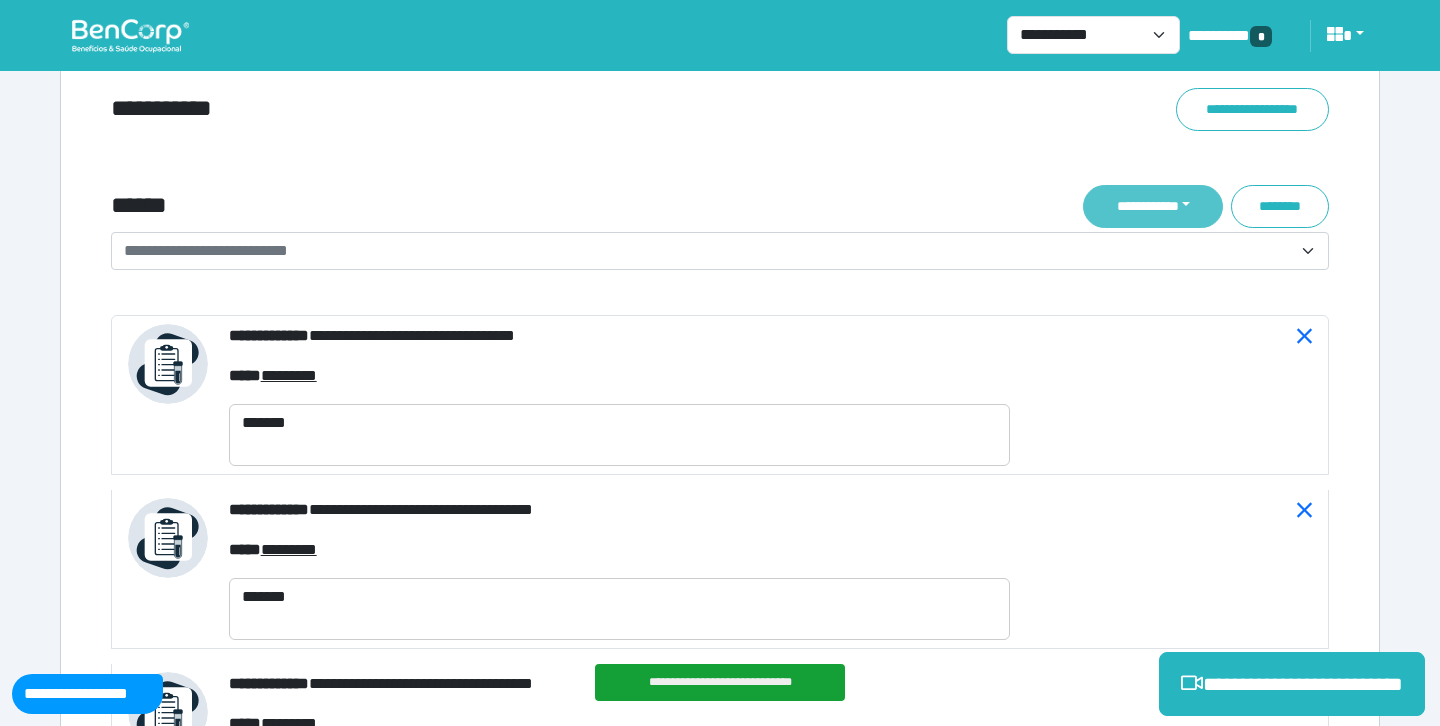 click on "**********" at bounding box center (1153, 206) 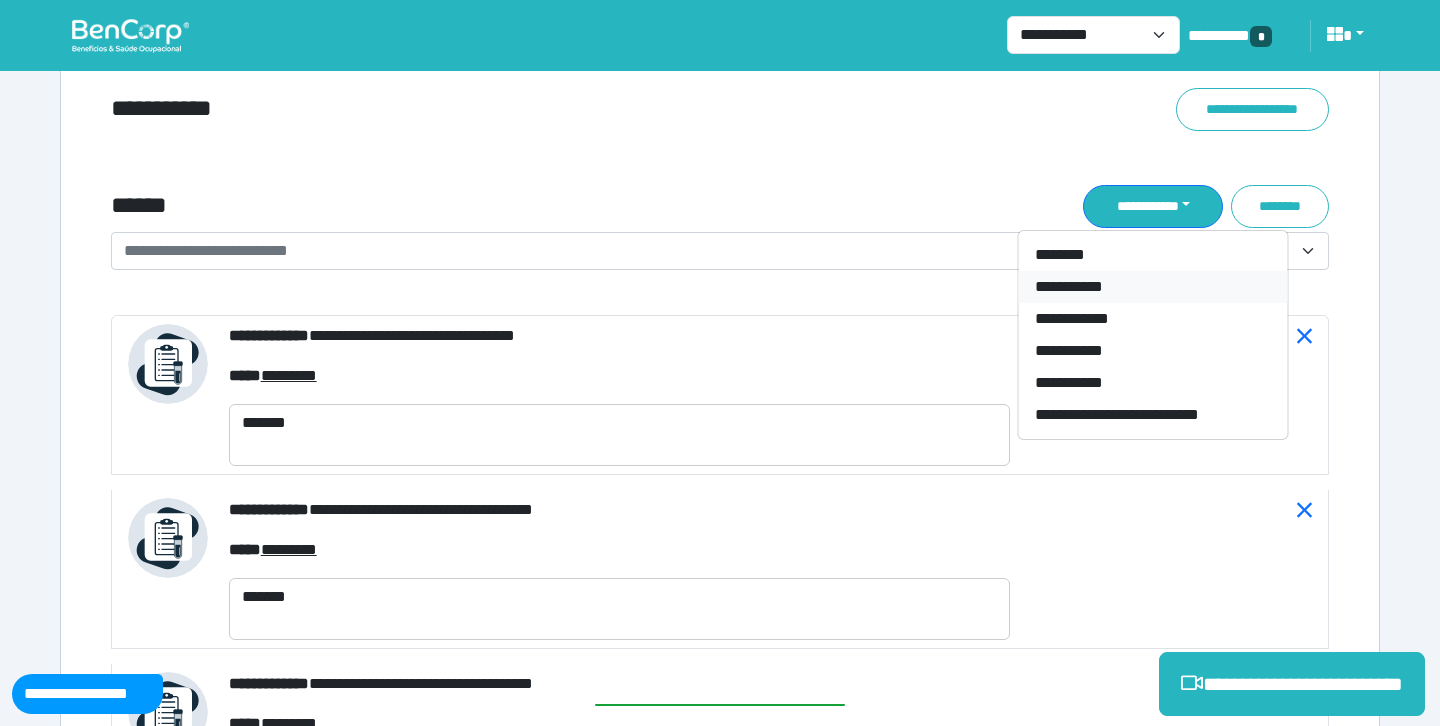 click on "**********" at bounding box center [1153, 287] 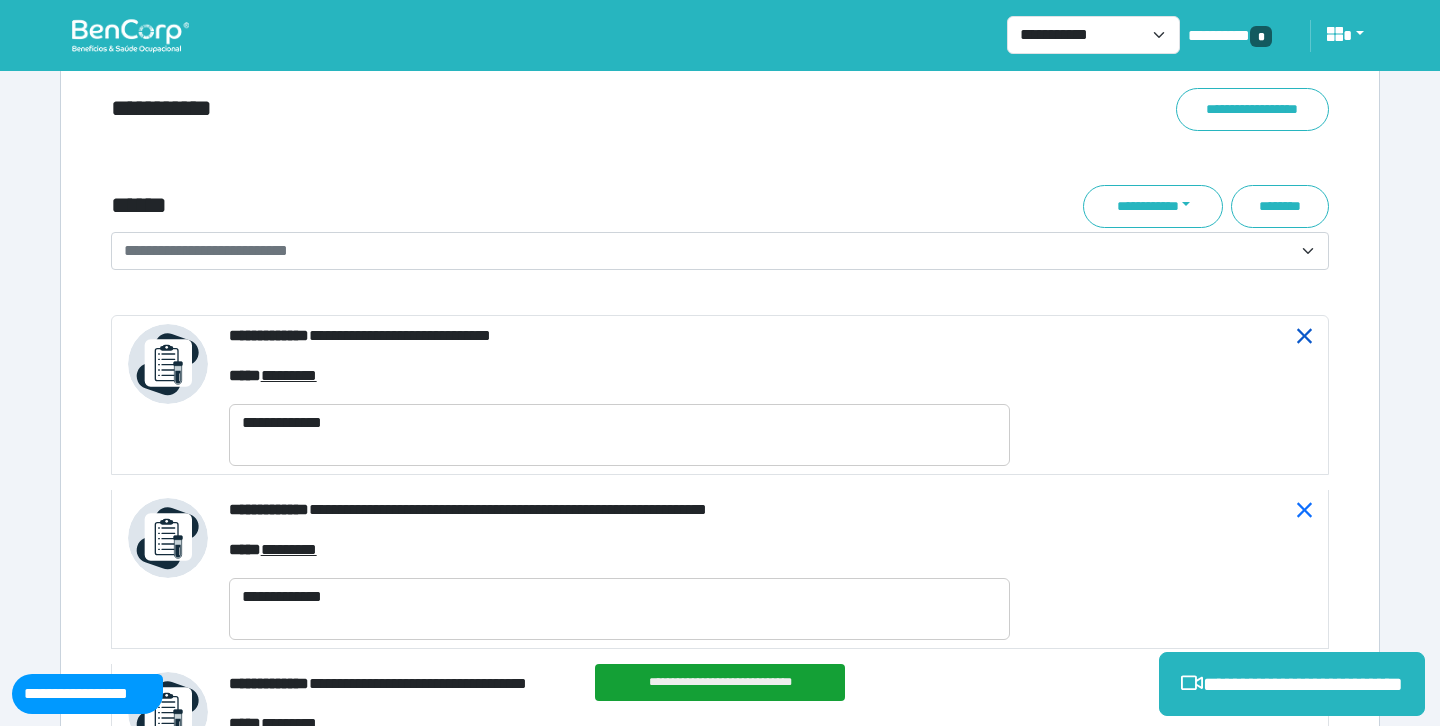 click 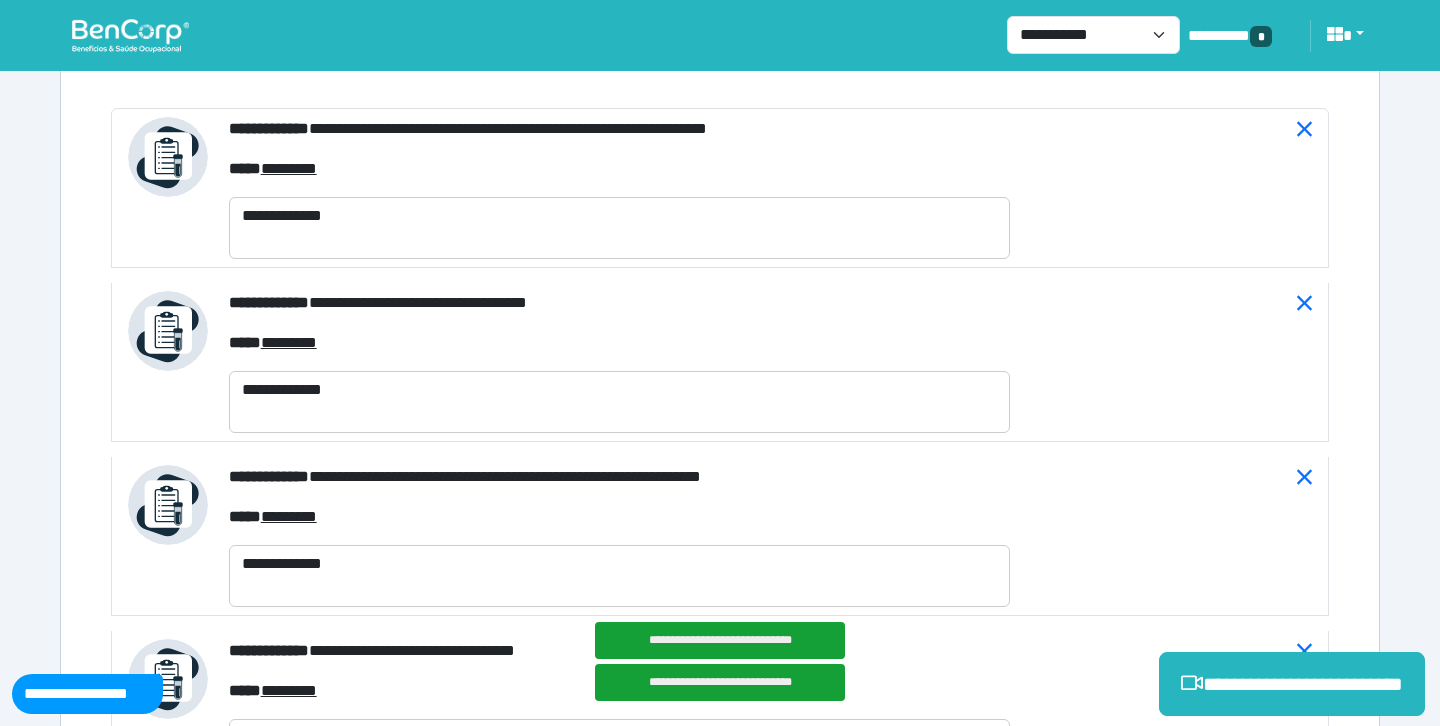 scroll, scrollTop: 7715, scrollLeft: 0, axis: vertical 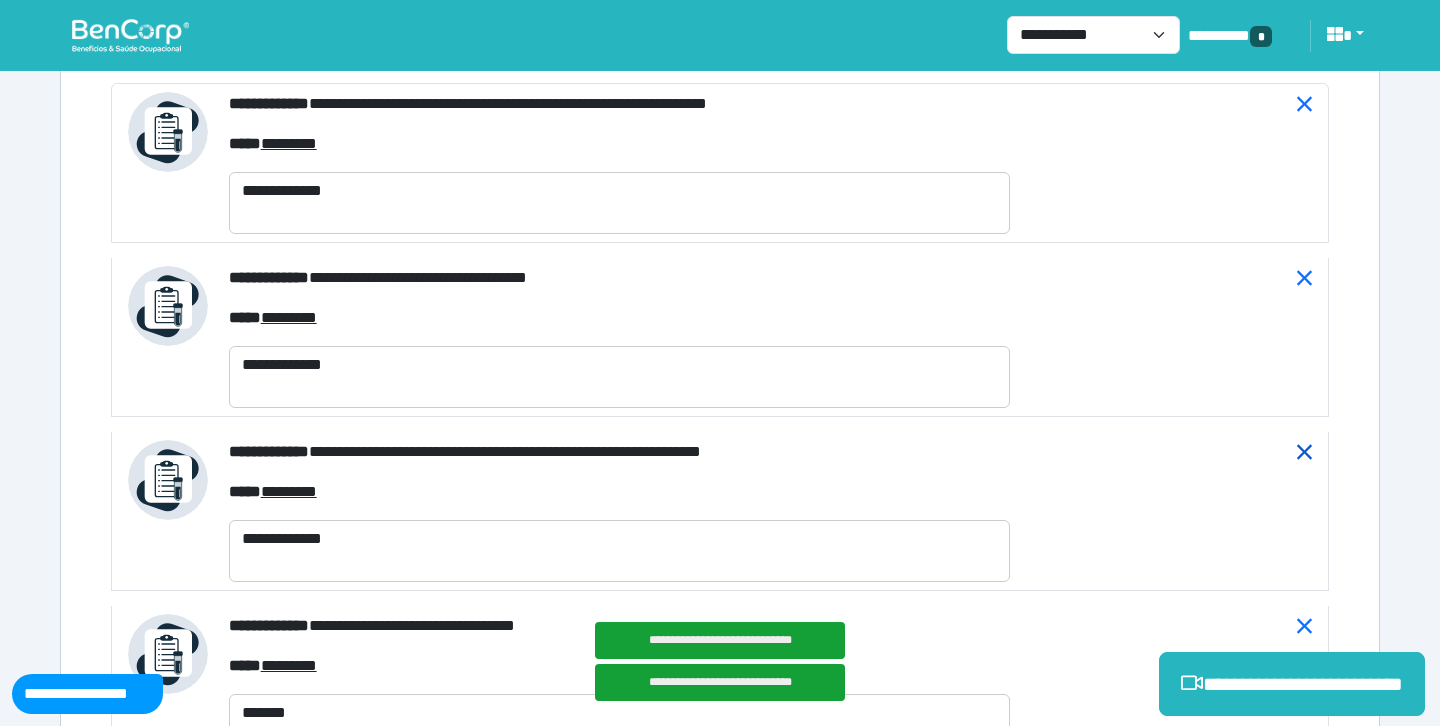 click 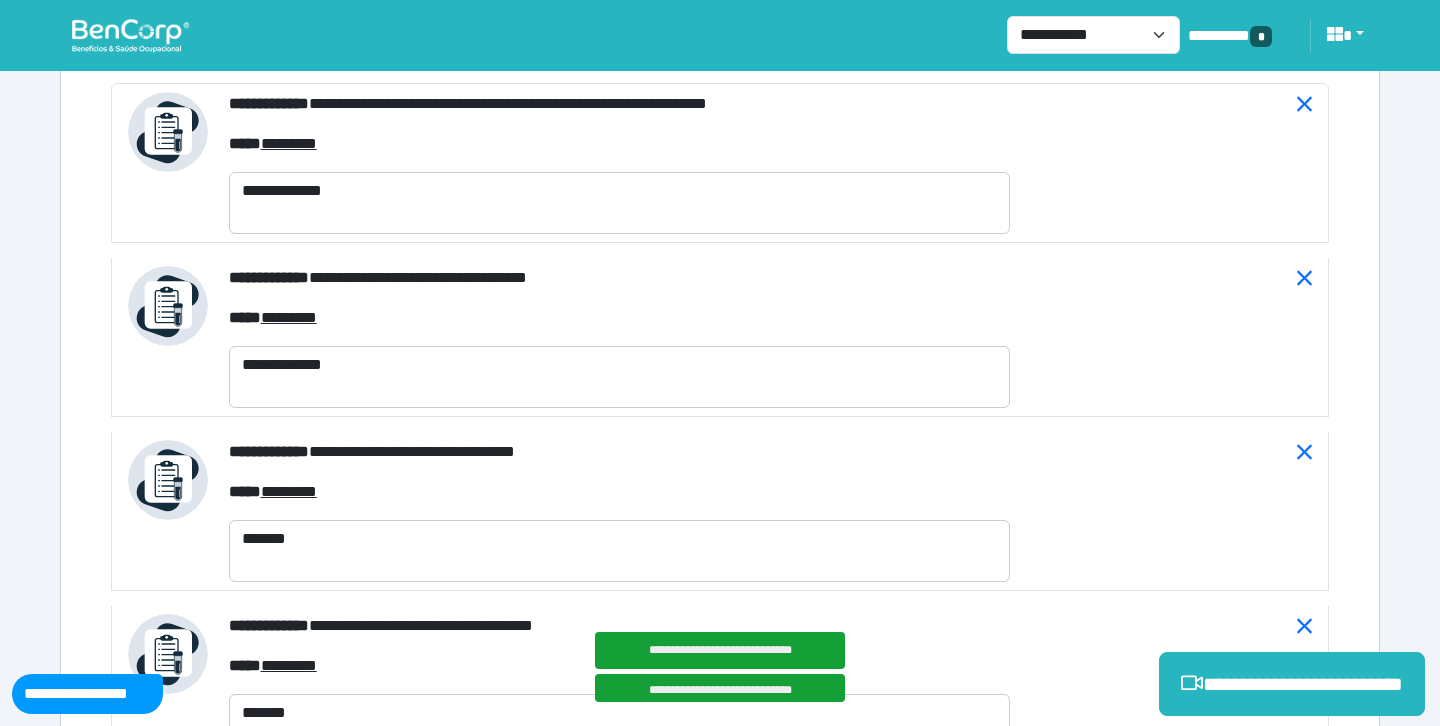 click on "**********" at bounding box center [720, -1868] 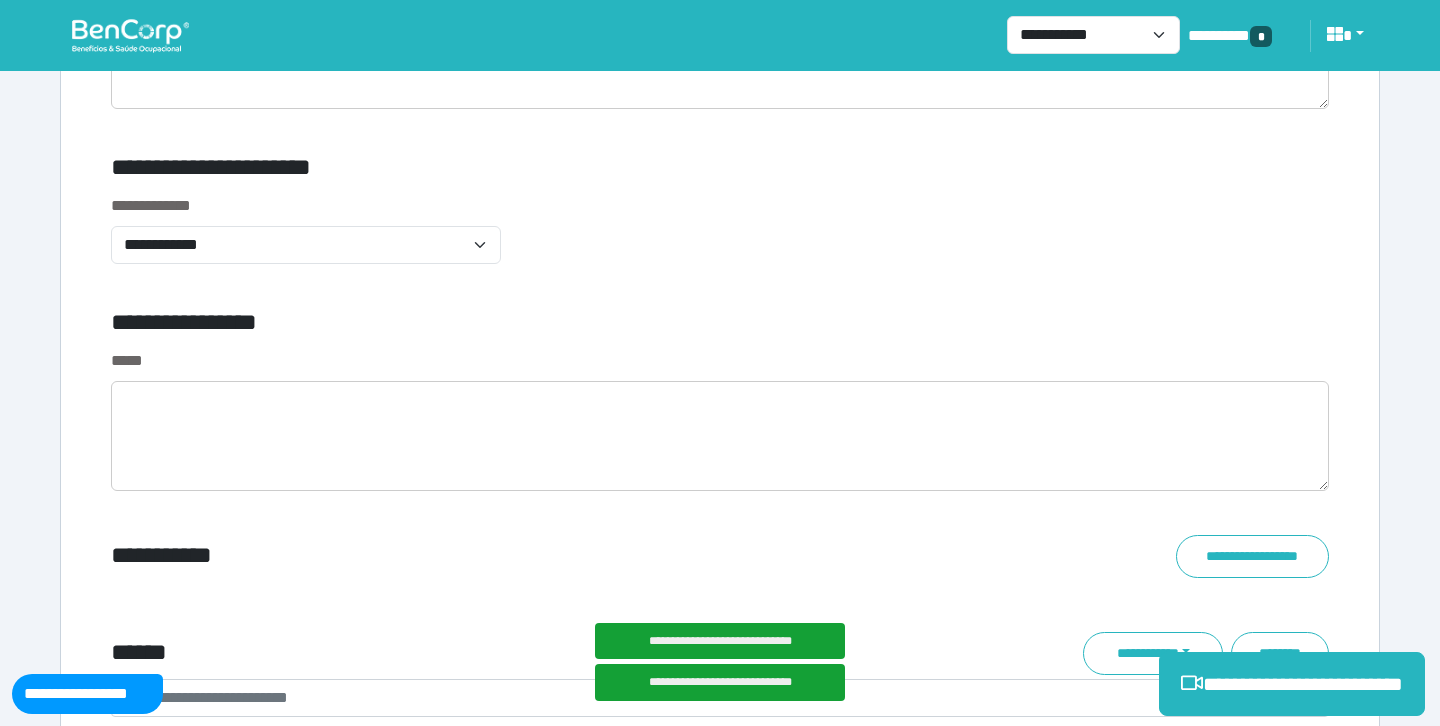 scroll, scrollTop: 7048, scrollLeft: 0, axis: vertical 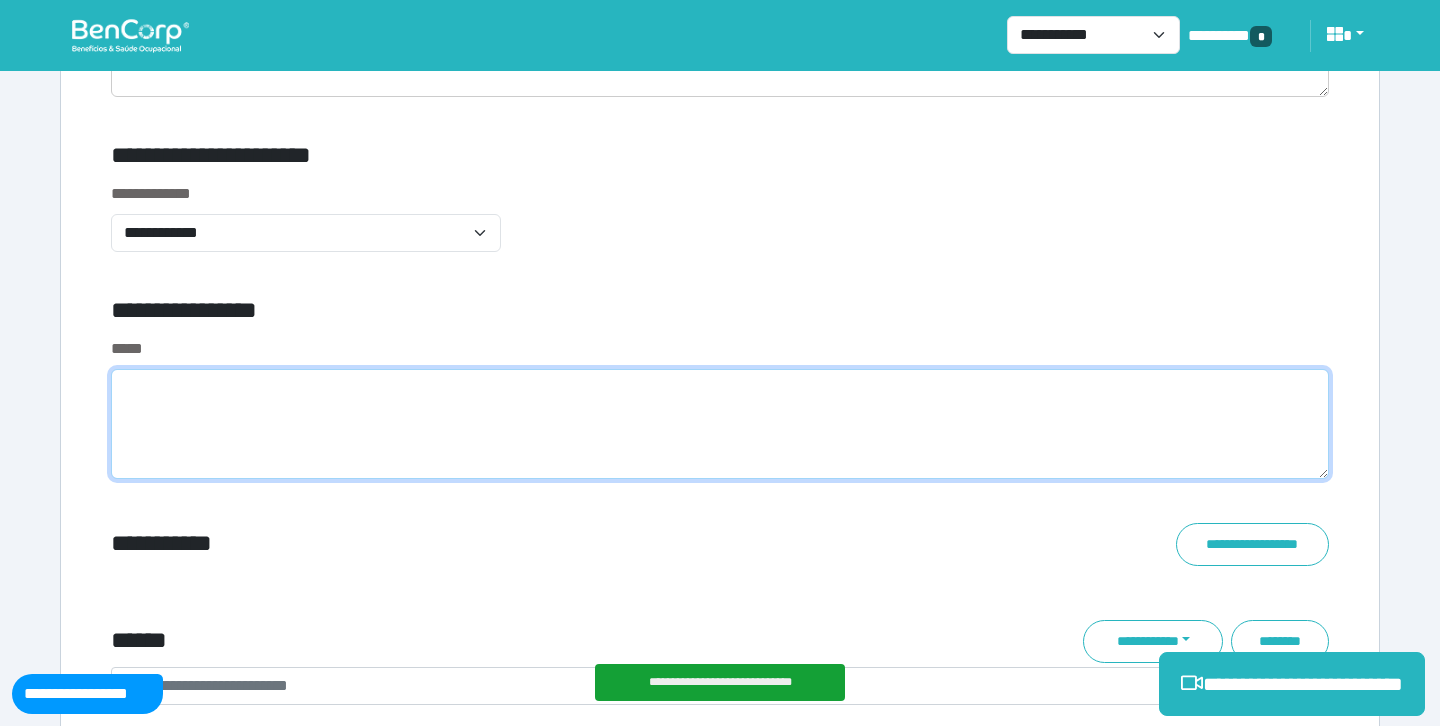 click at bounding box center (720, 424) 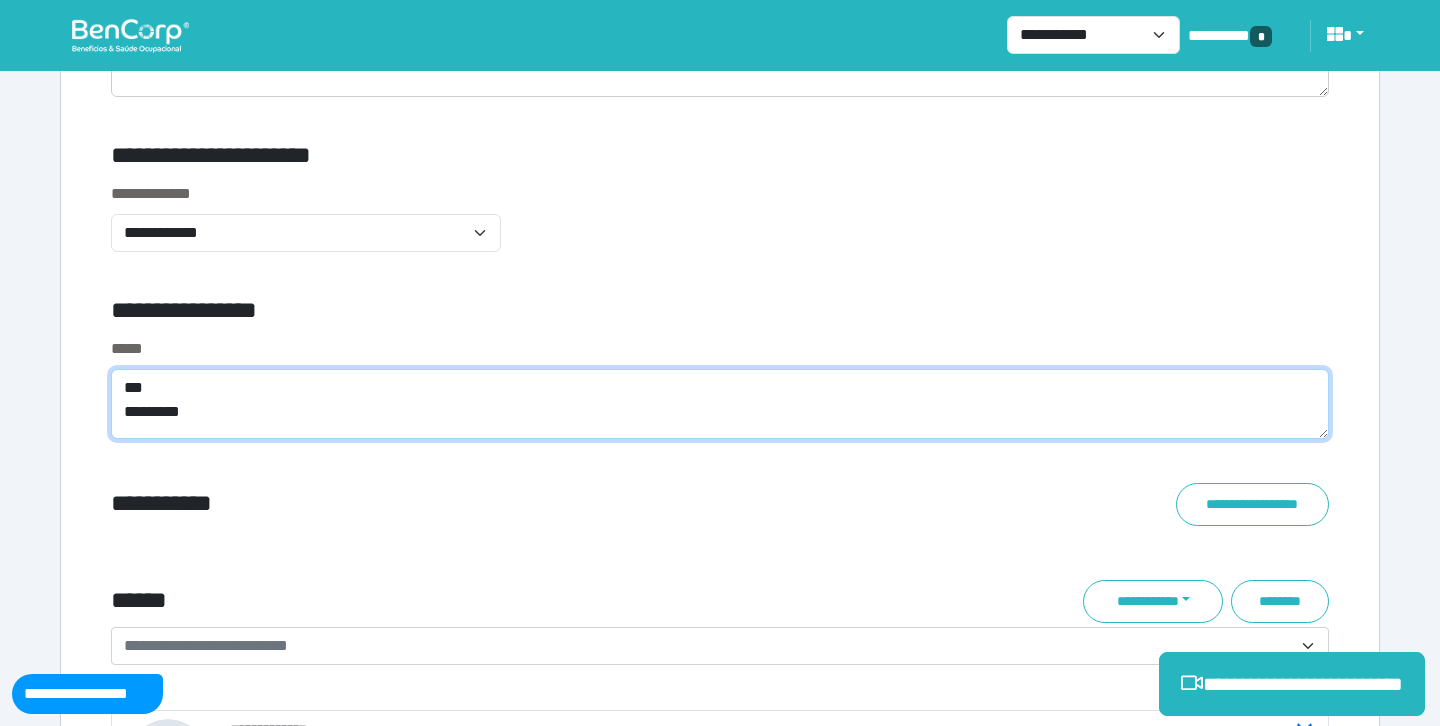 scroll, scrollTop: 0, scrollLeft: 0, axis: both 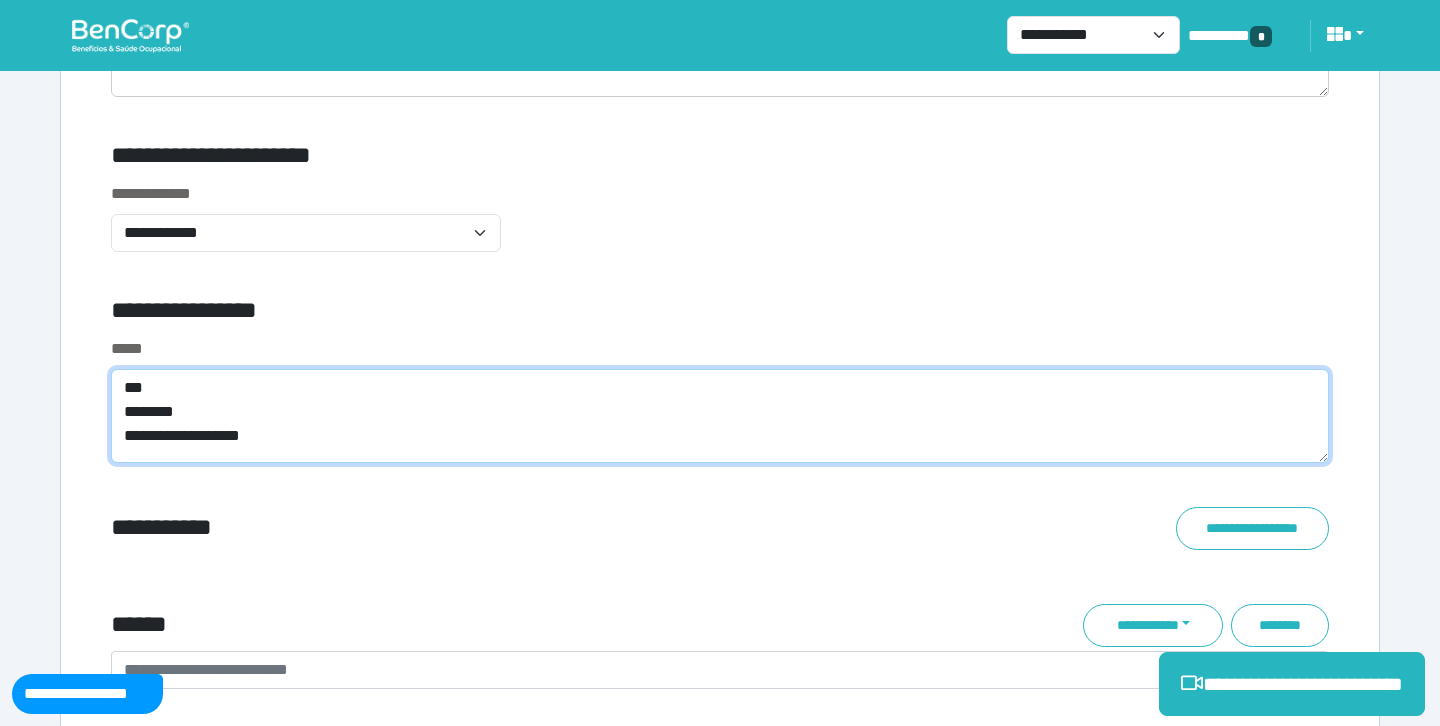 type on "**********" 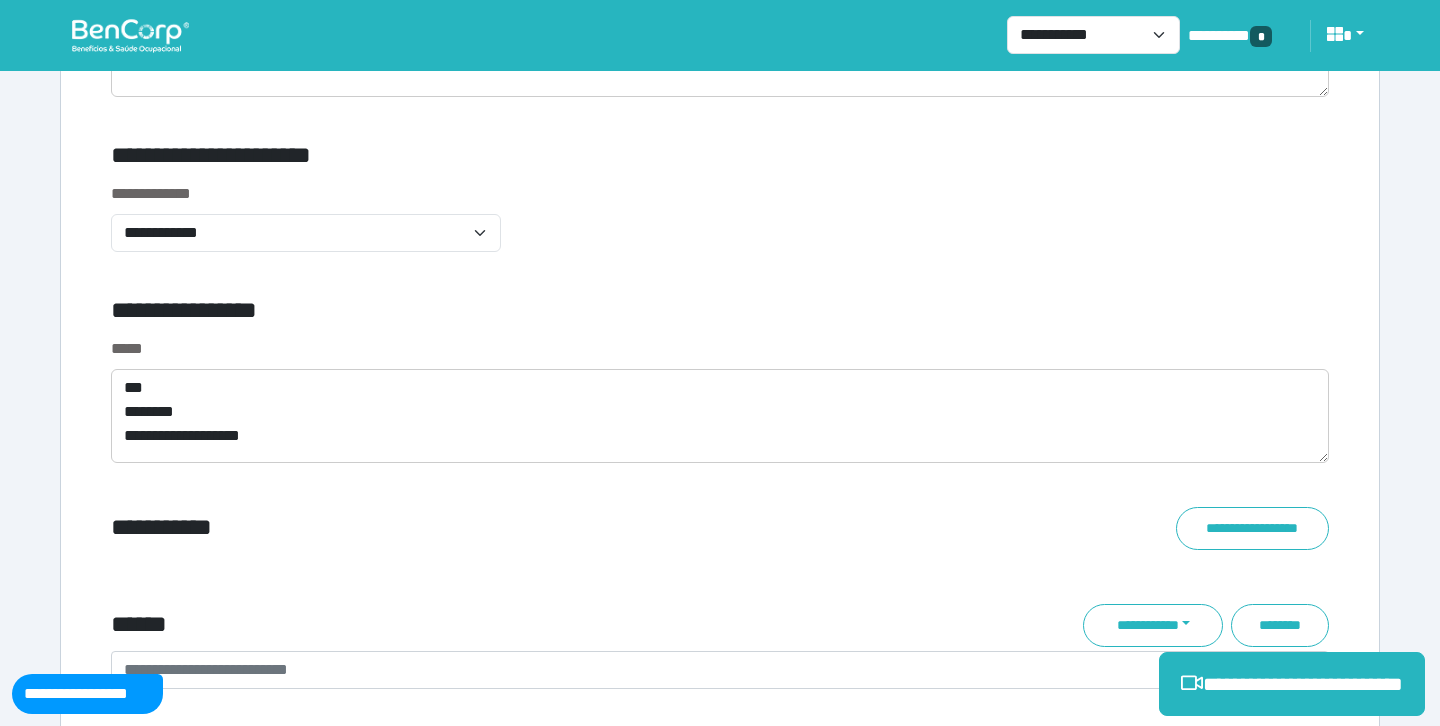 click on "**********" at bounding box center (513, 528) 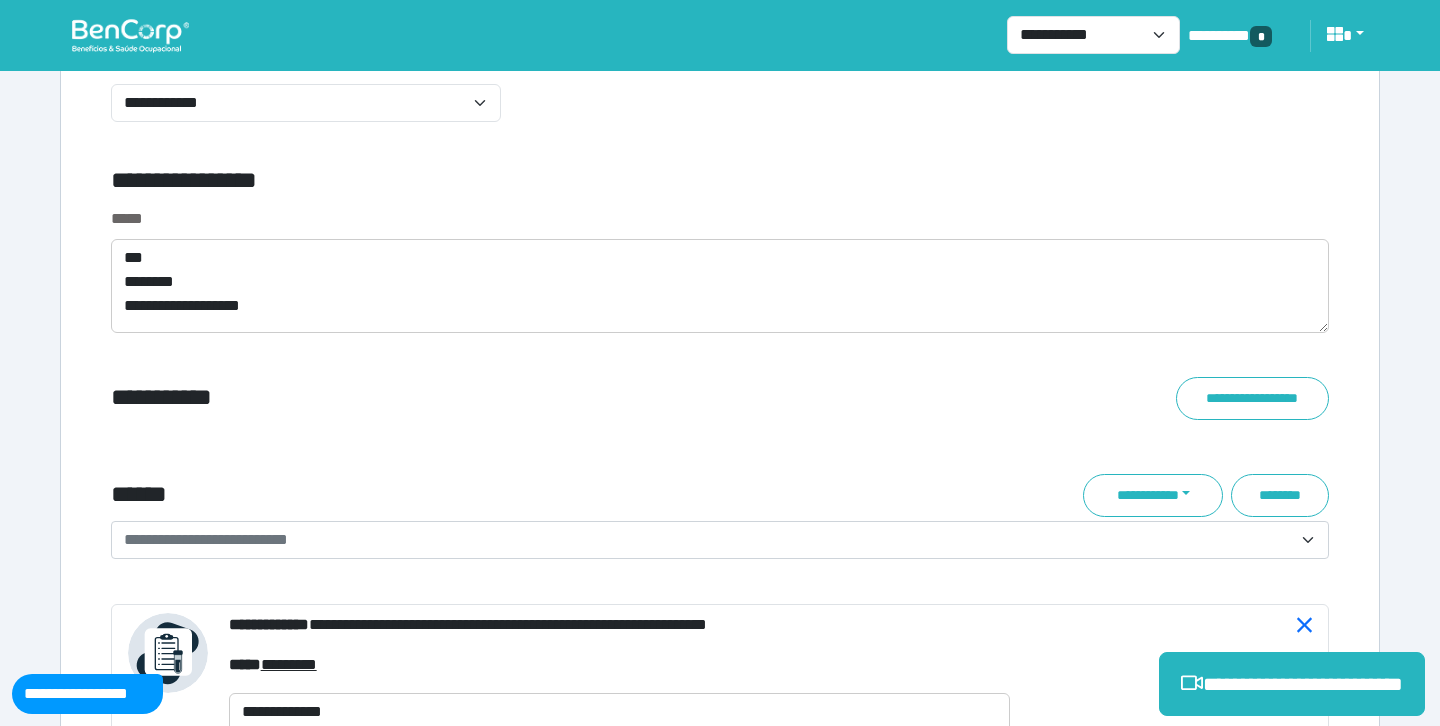 scroll, scrollTop: 7224, scrollLeft: 0, axis: vertical 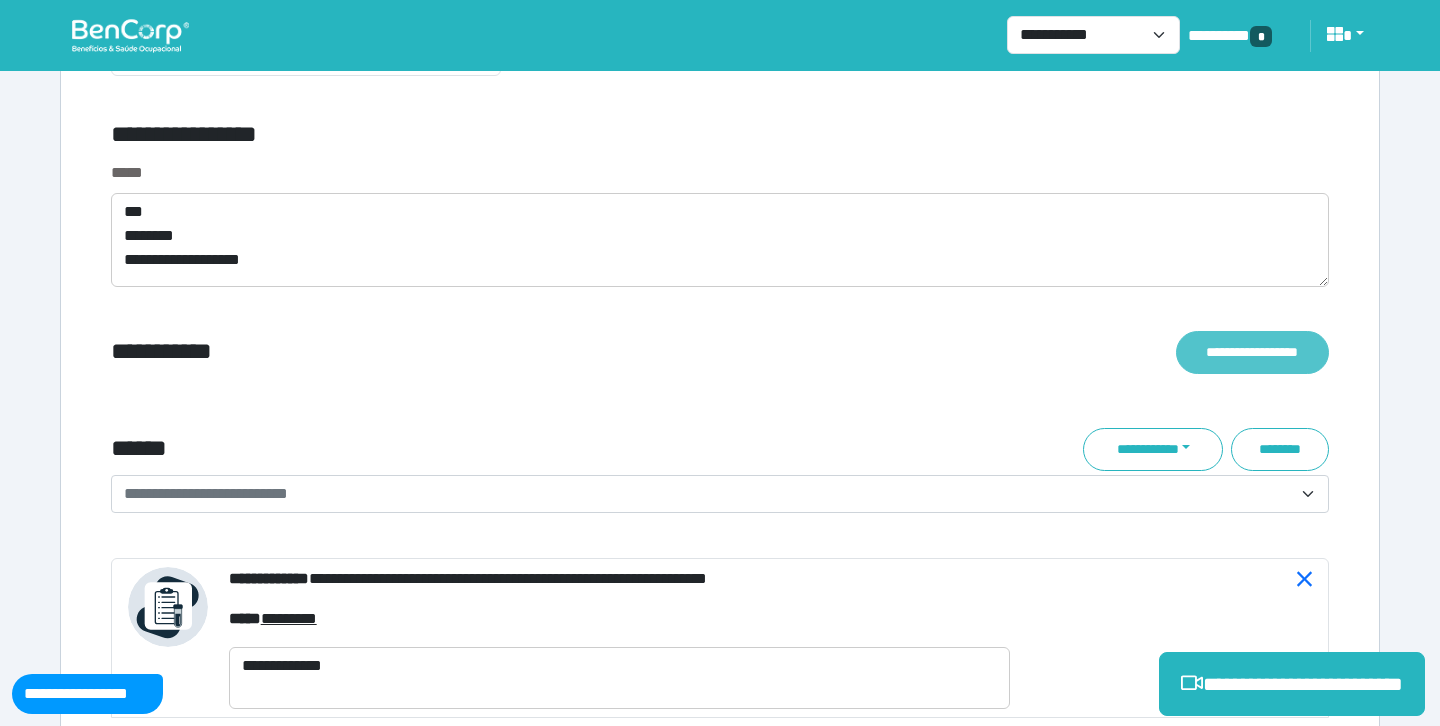 click on "**********" at bounding box center (1252, 352) 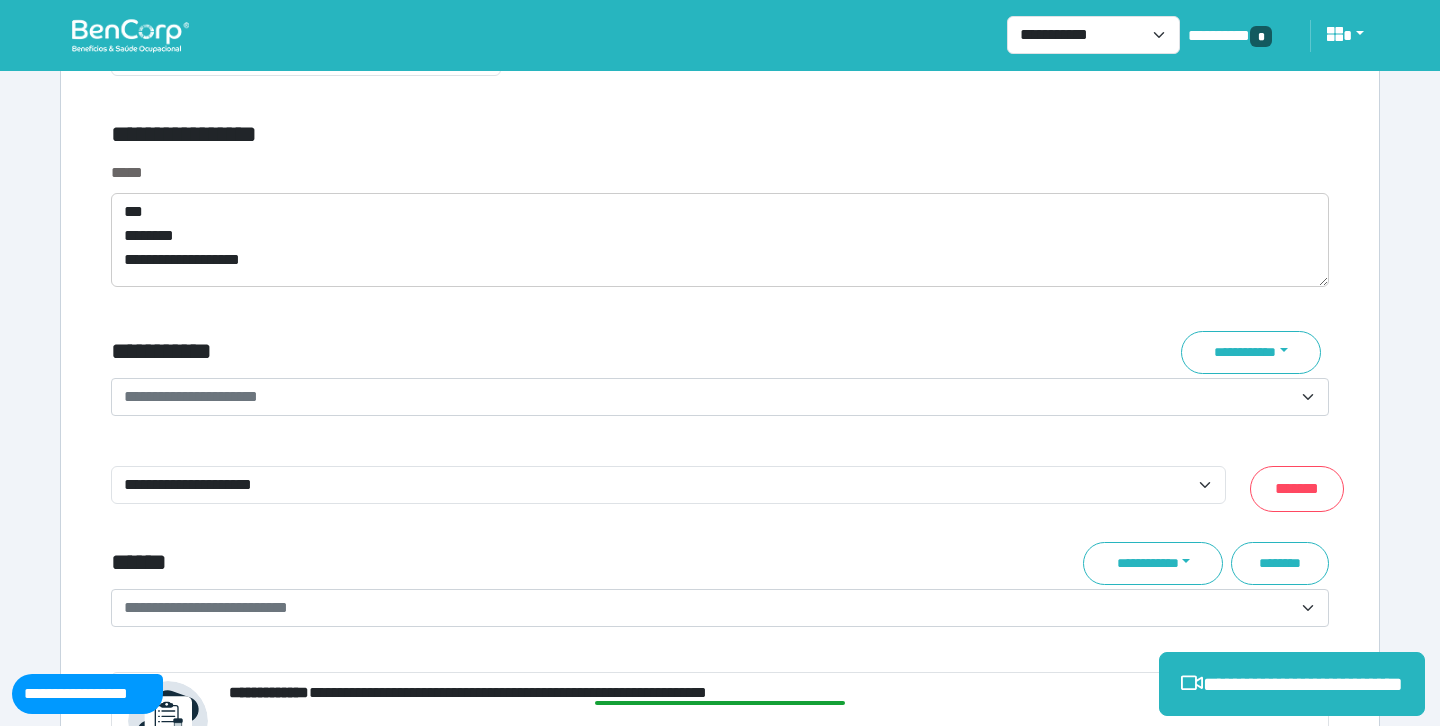 click on "**********" at bounding box center [1251, 352] 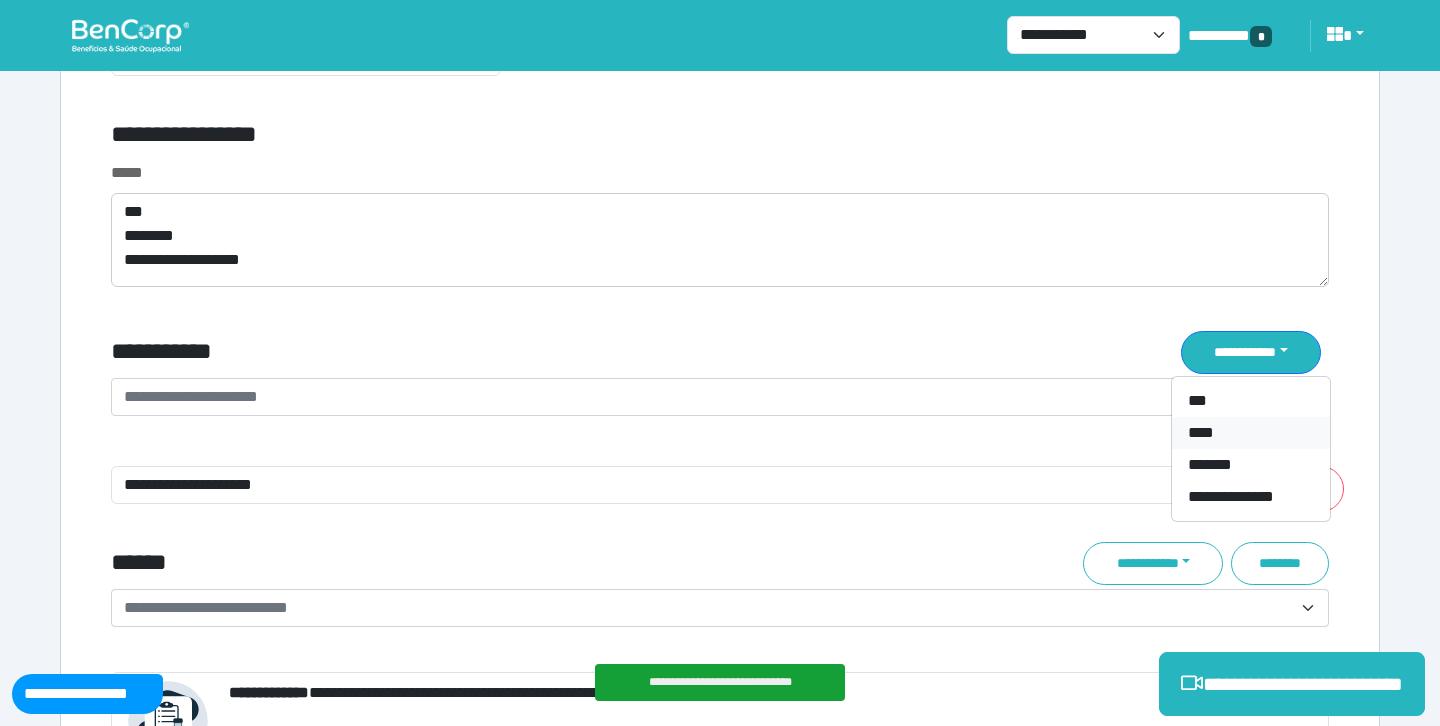 click on "****" at bounding box center (1251, 433) 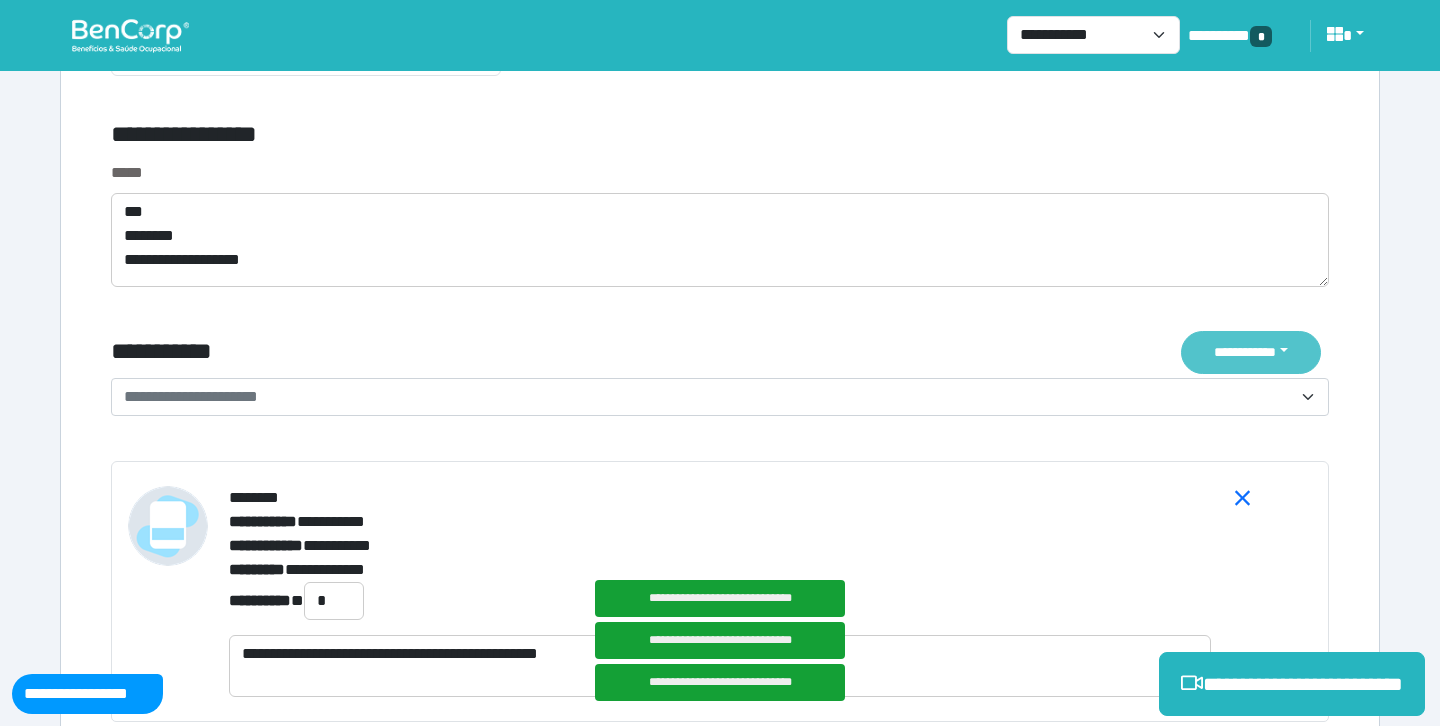 click on "**********" at bounding box center [1251, 352] 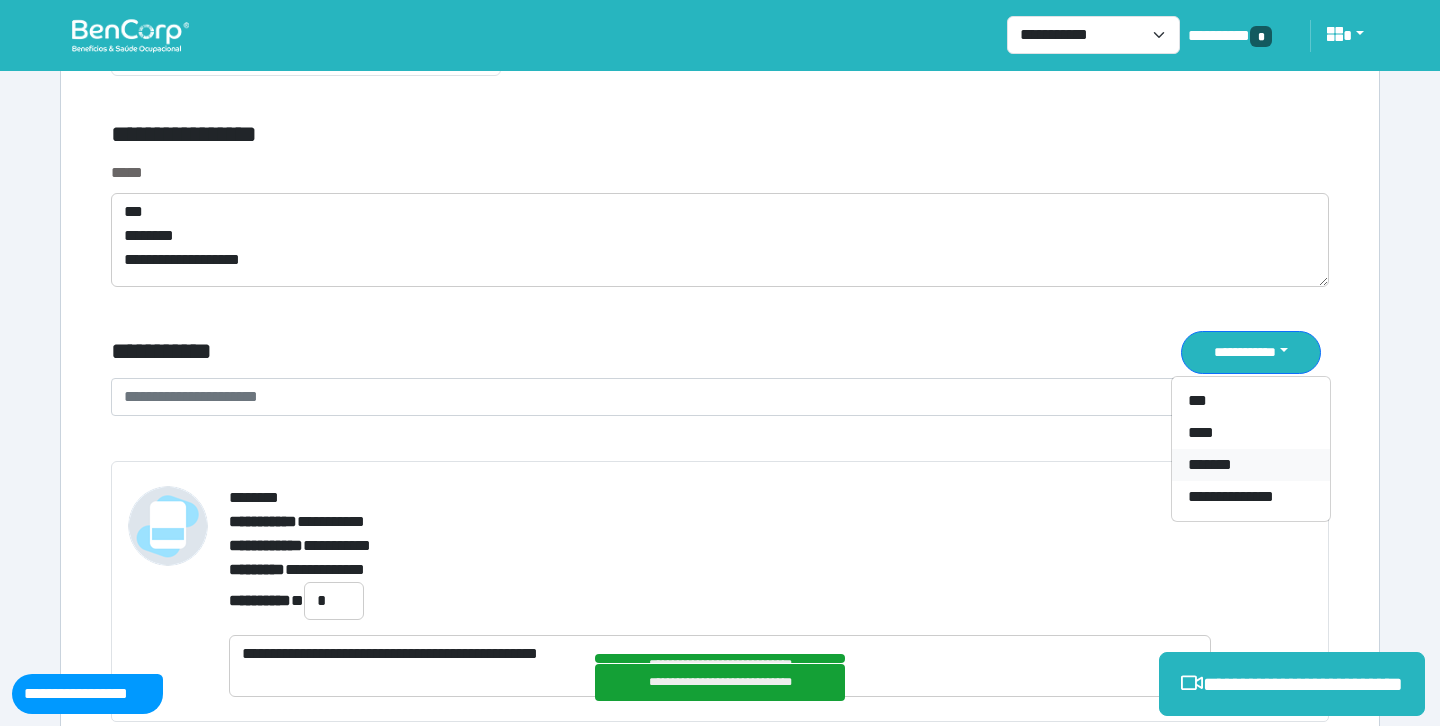 click on "*******" at bounding box center [1251, 465] 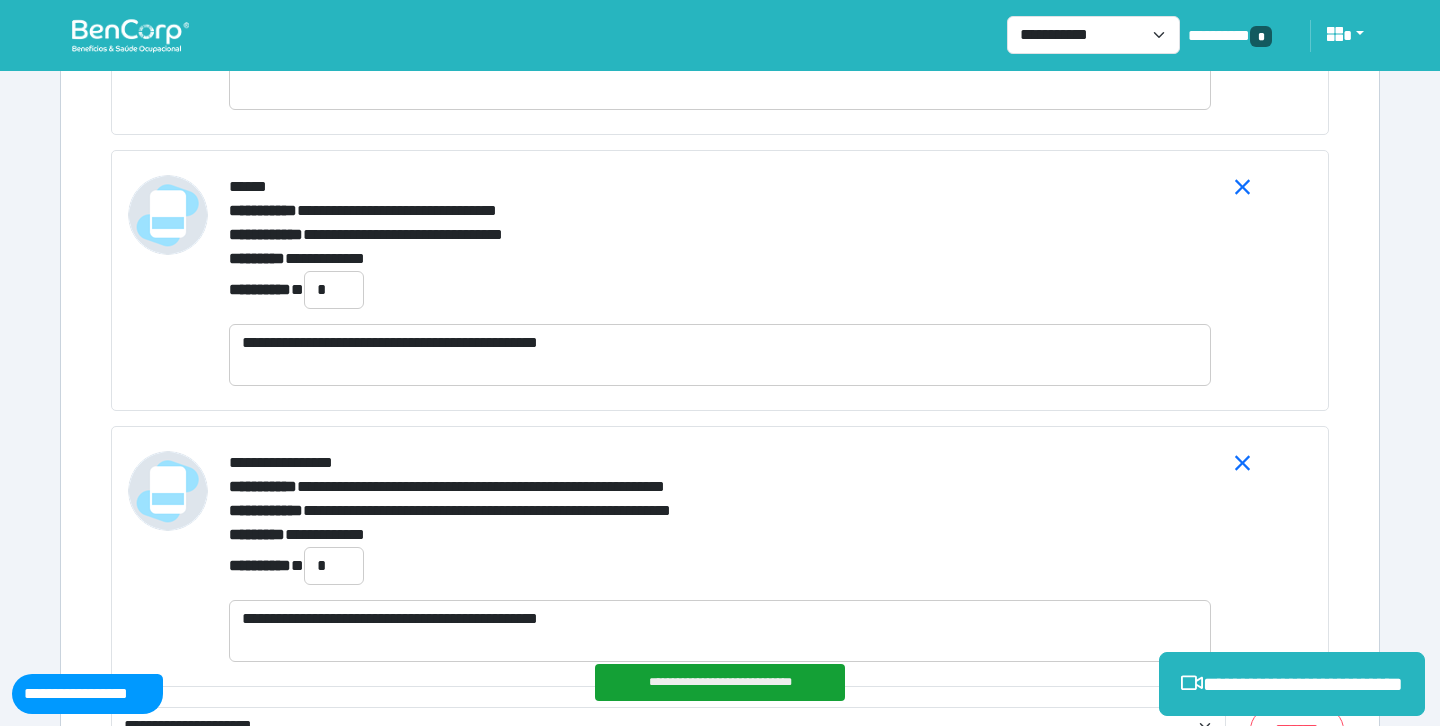 scroll, scrollTop: 8088, scrollLeft: 0, axis: vertical 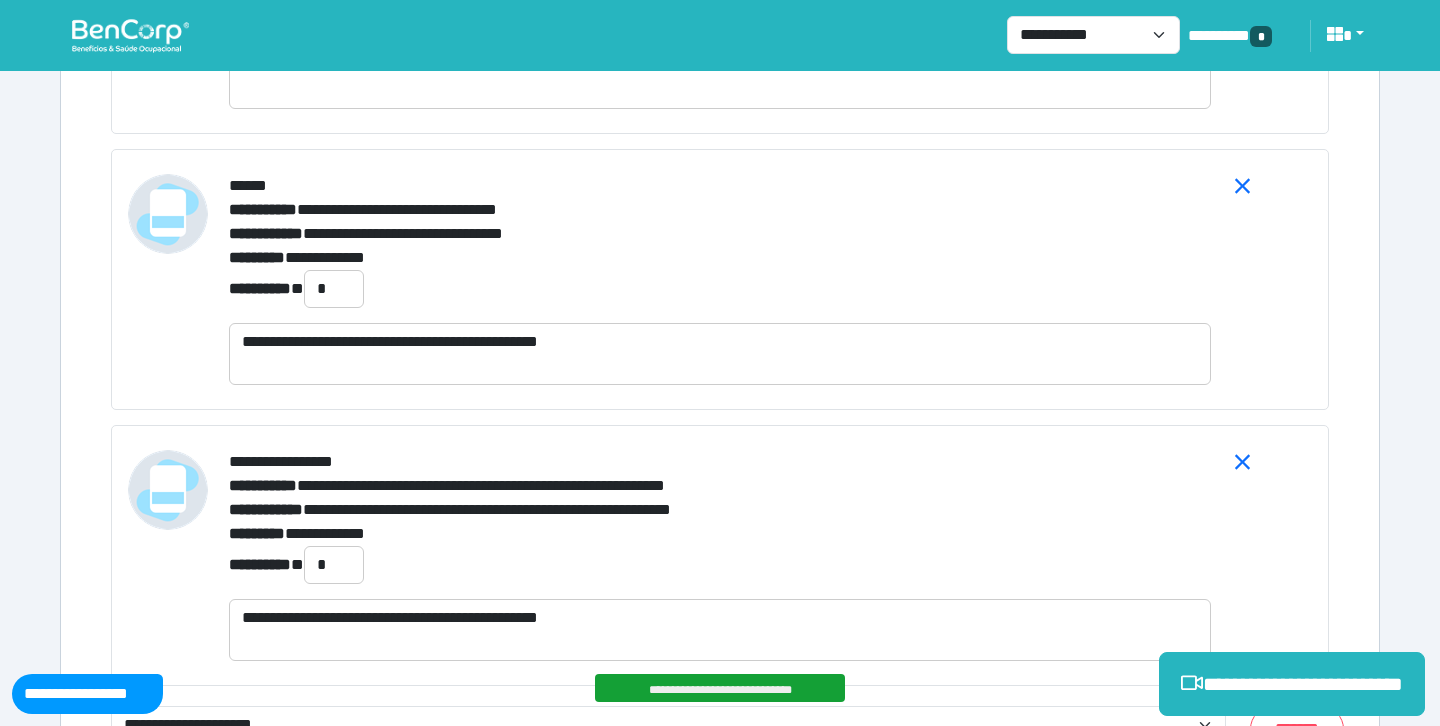 click on "**********" at bounding box center [720, 555] 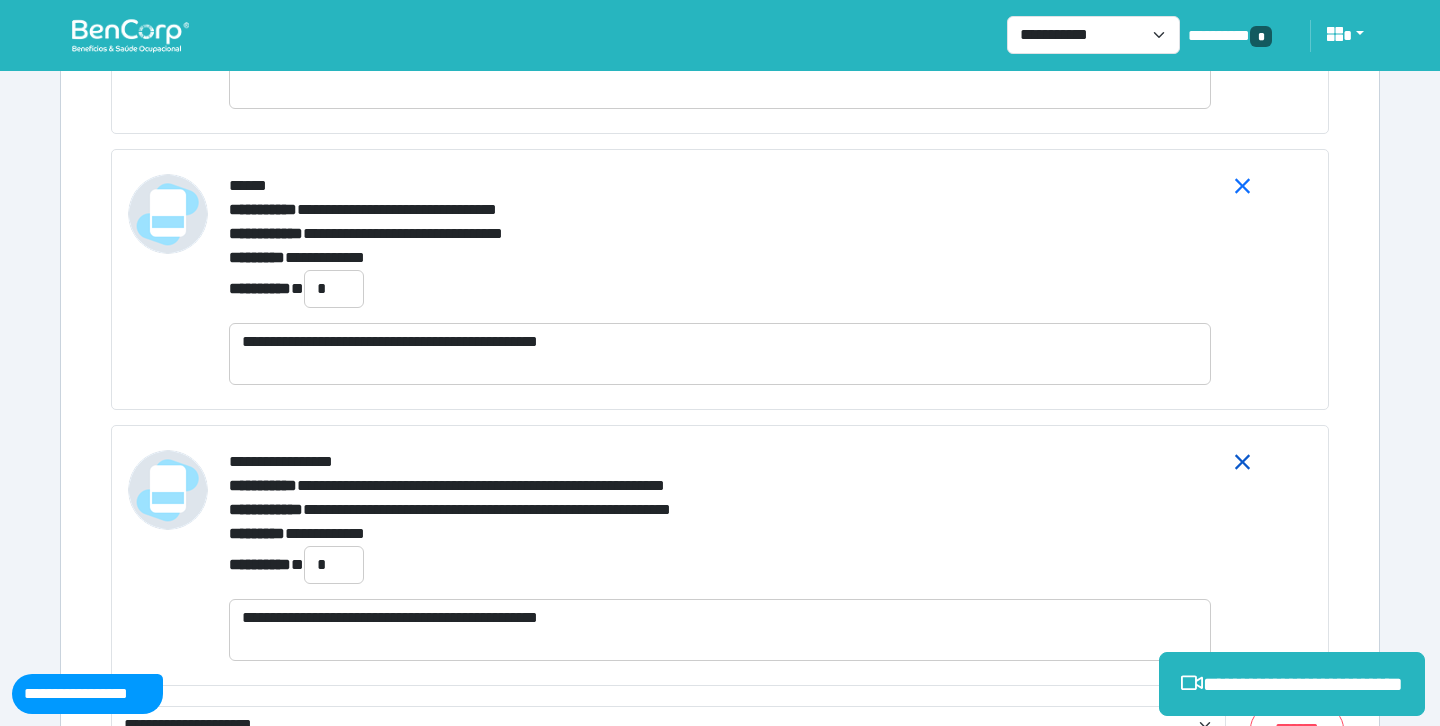 click 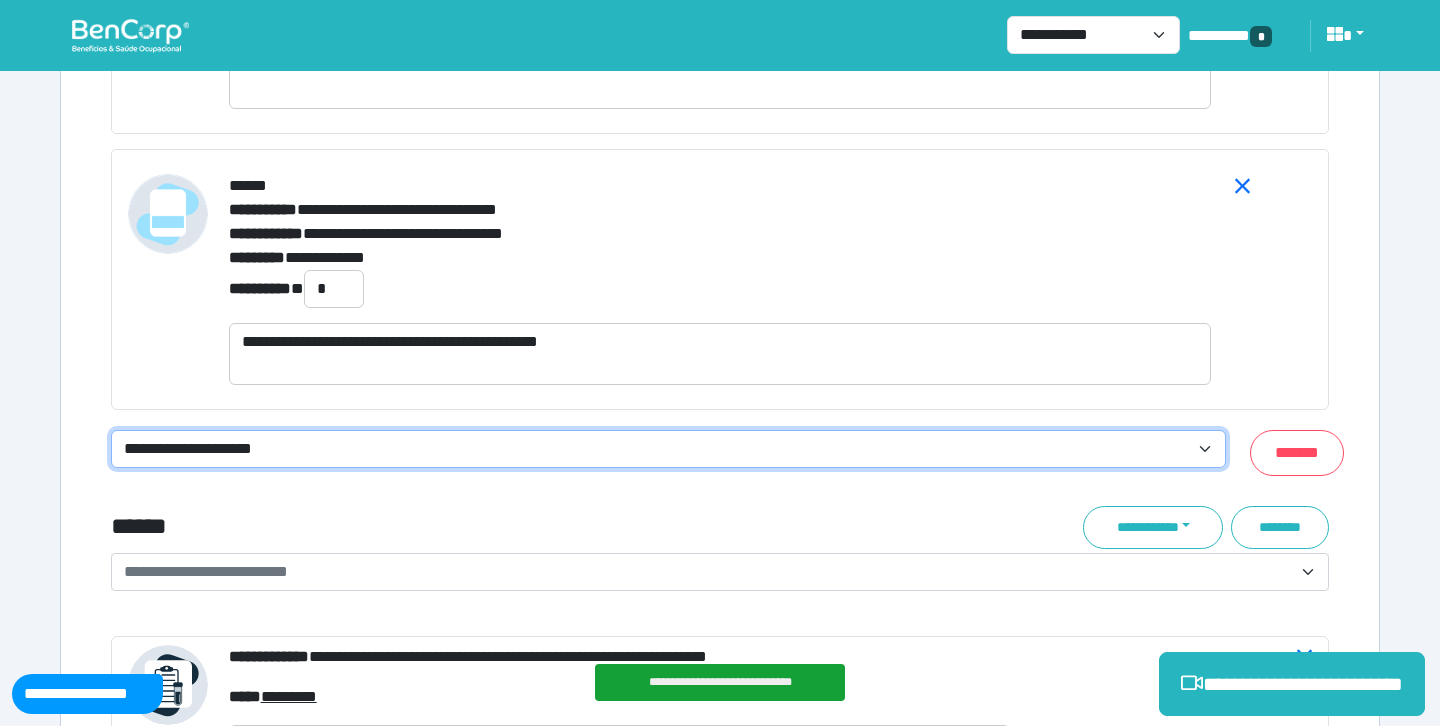 click on "**********" at bounding box center (668, 449) 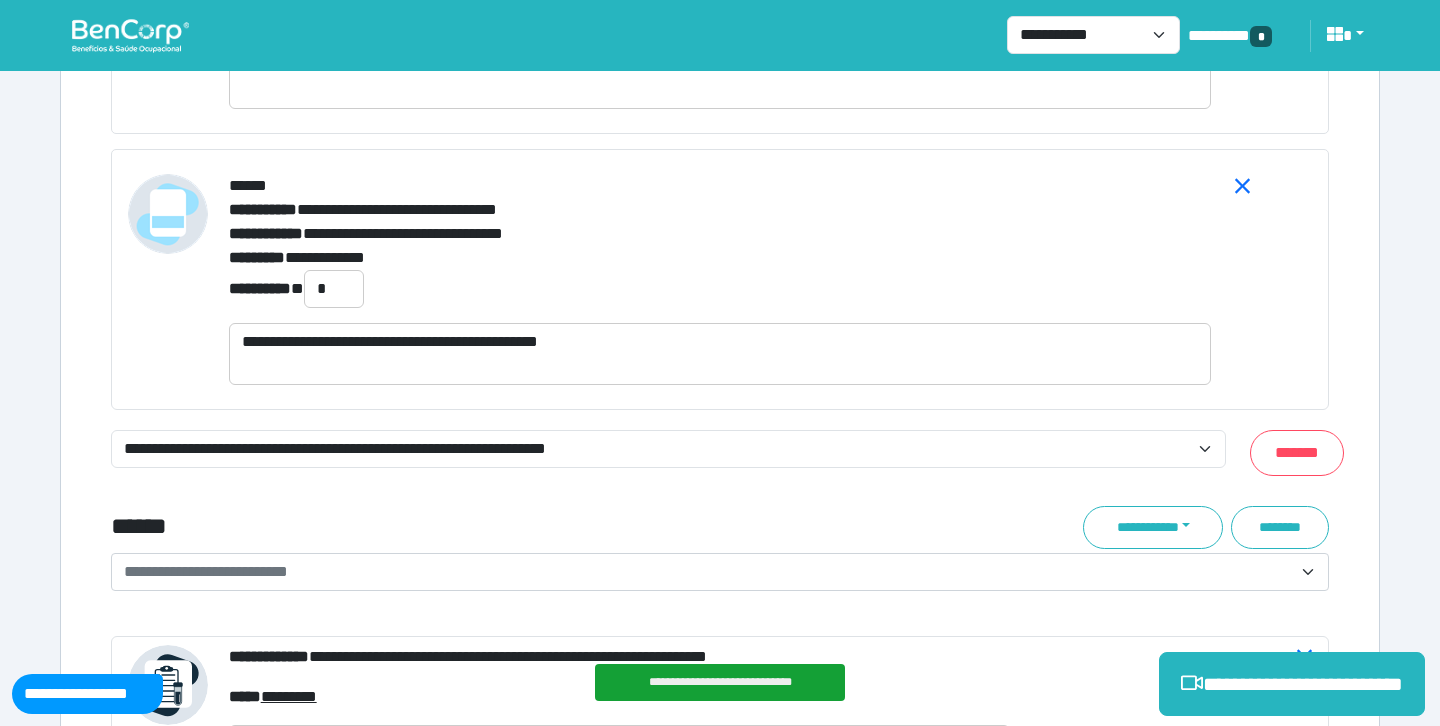 click on "******" at bounding box center [513, 527] 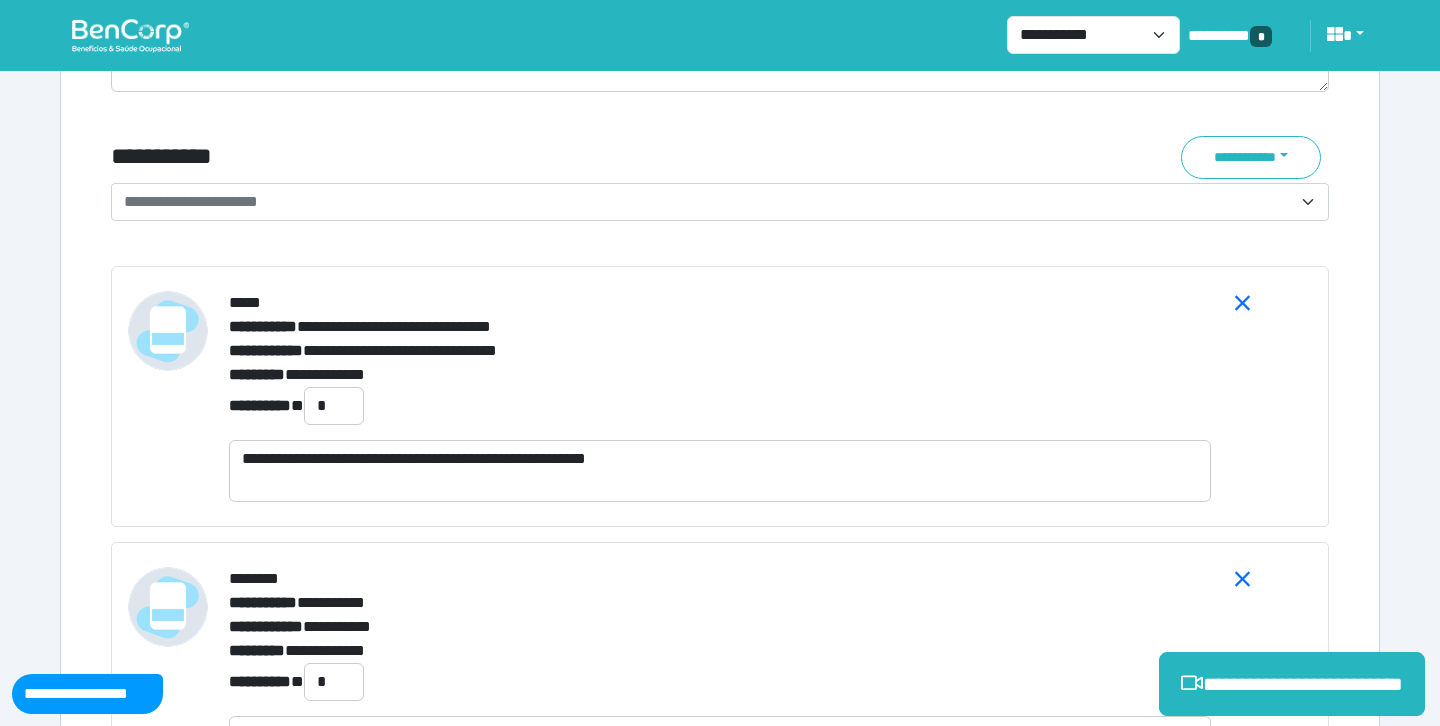 scroll, scrollTop: 7374, scrollLeft: 0, axis: vertical 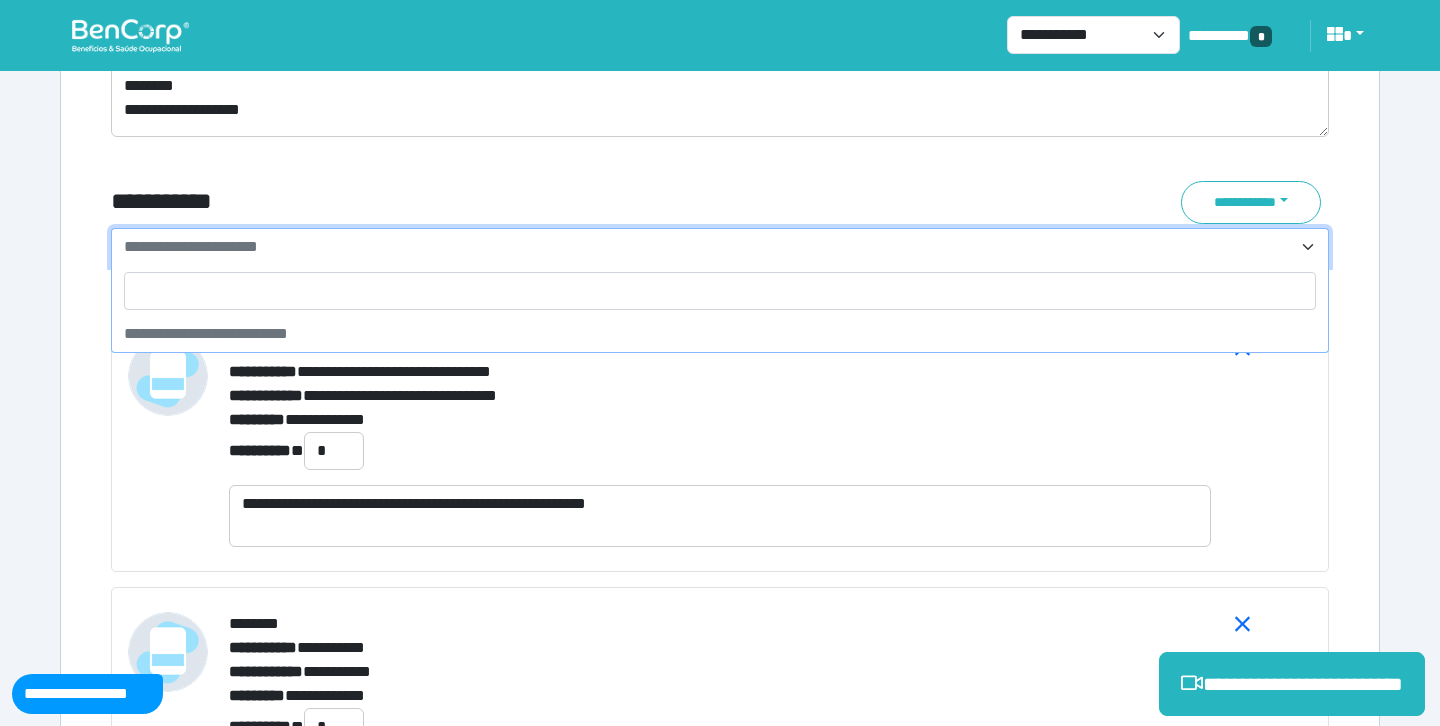 click on "**********" at bounding box center [708, 247] 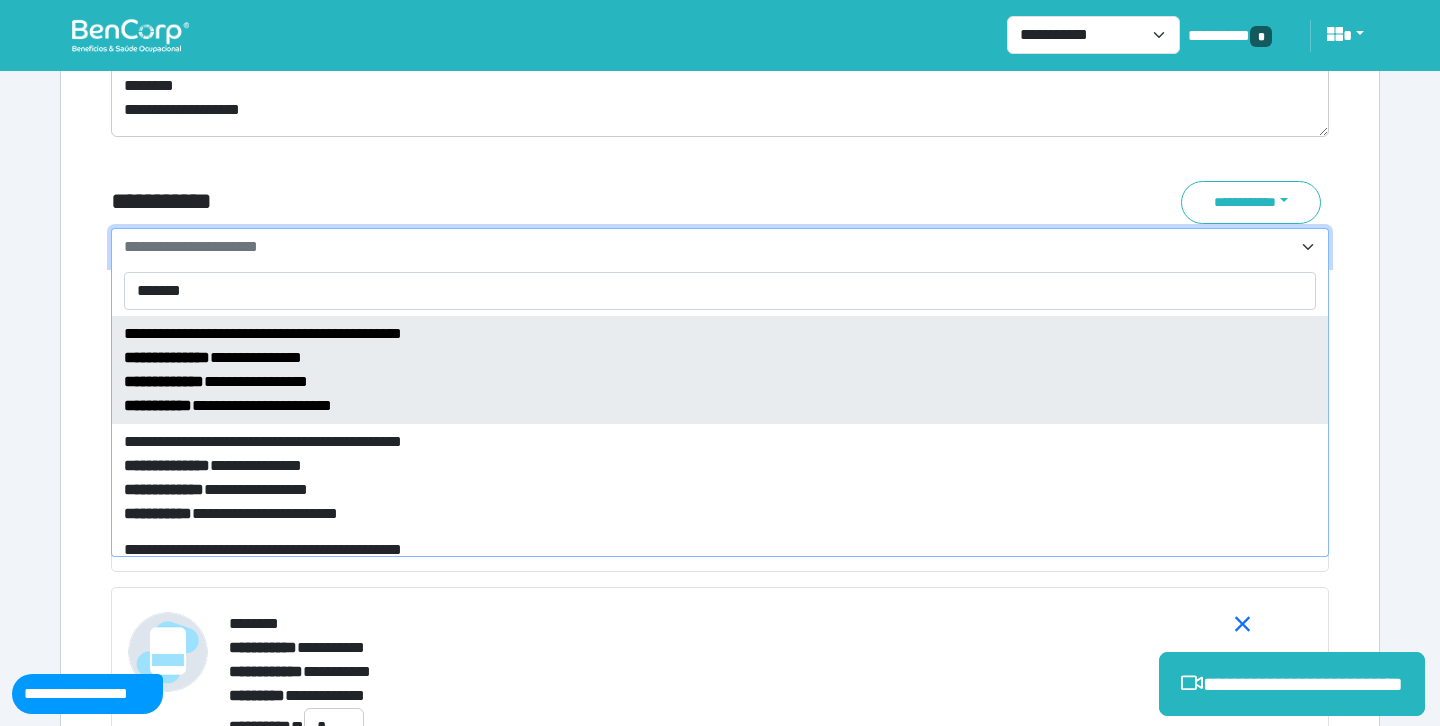 type on "*******" 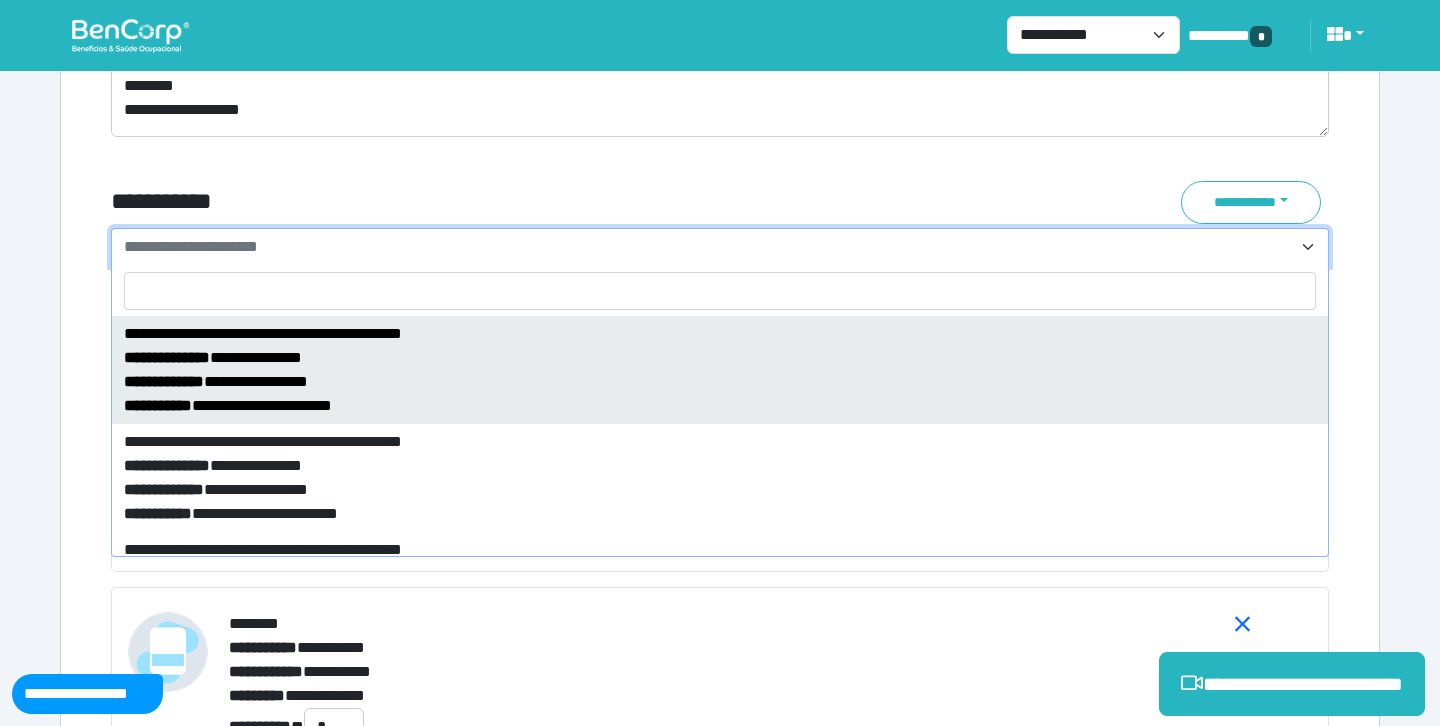 select on "*****" 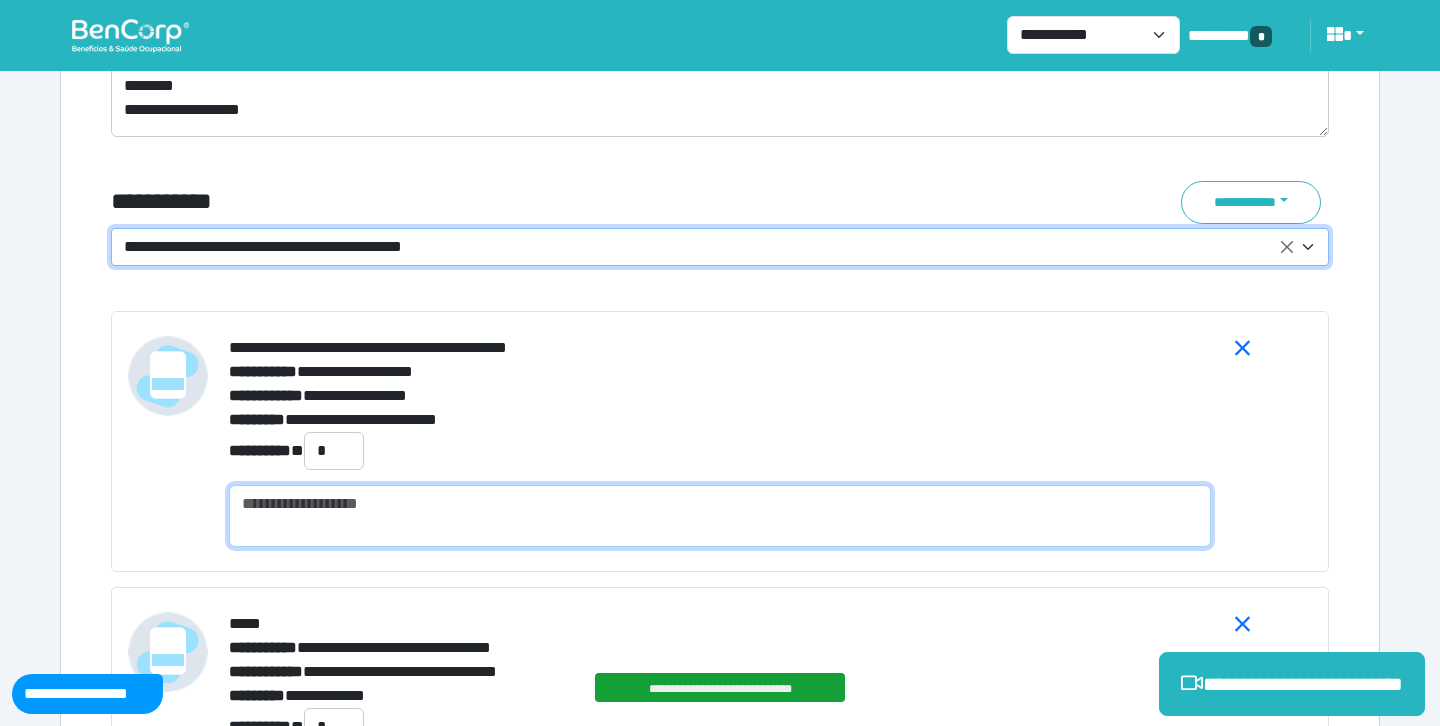 click at bounding box center [720, 516] 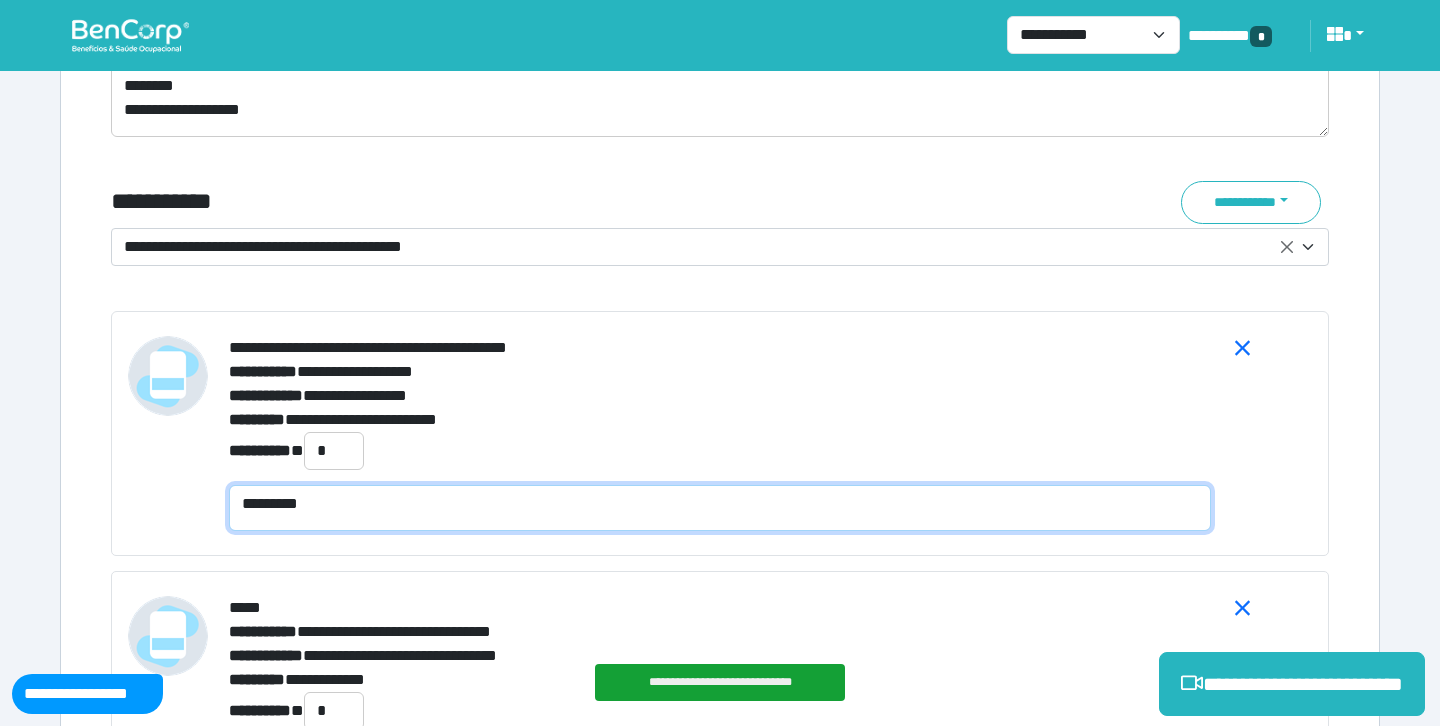 scroll, scrollTop: 0, scrollLeft: 0, axis: both 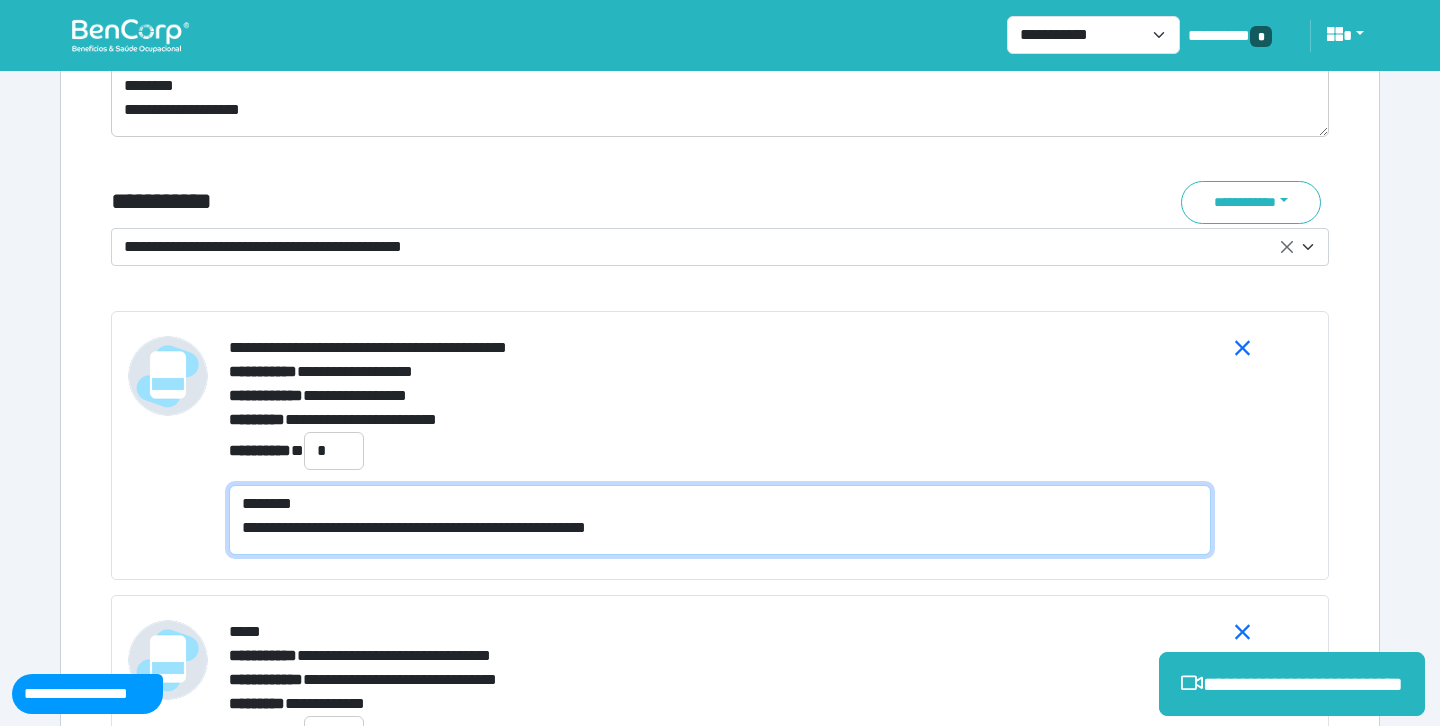 type on "**********" 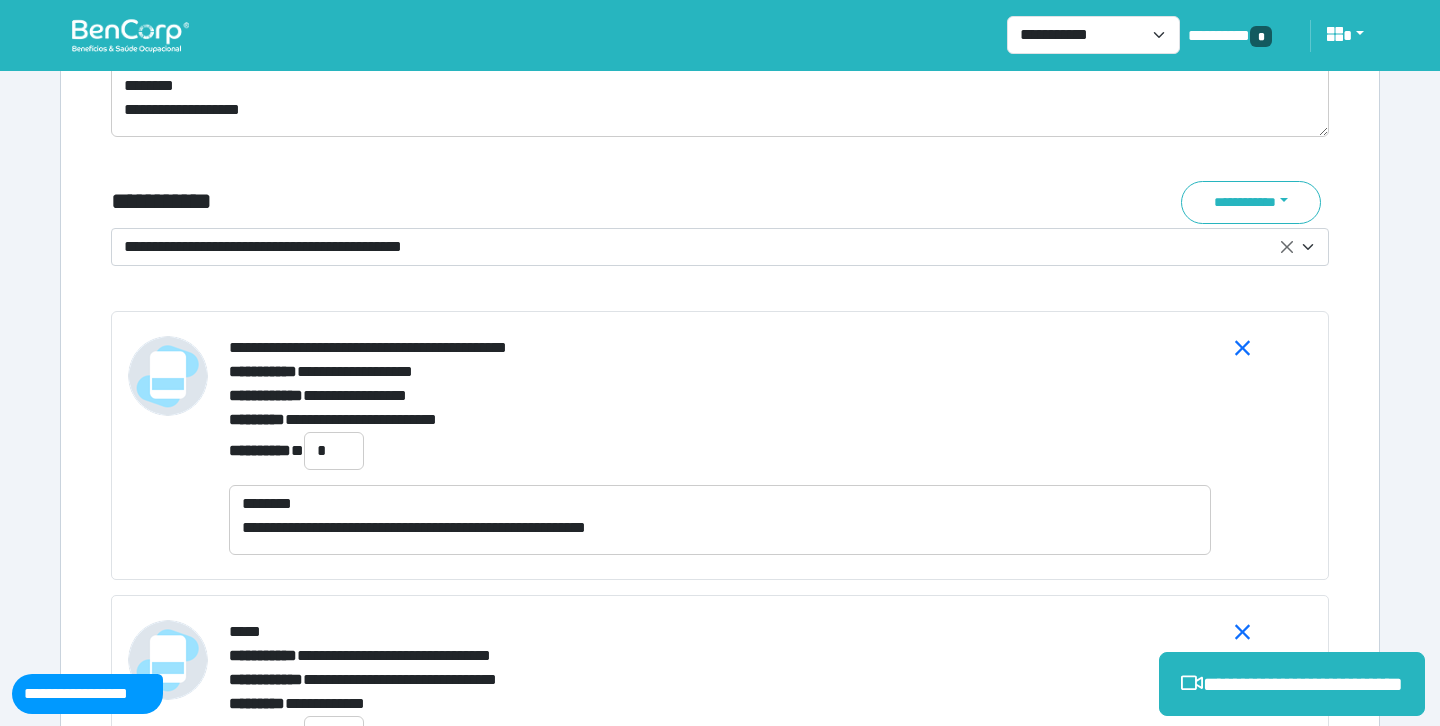 click on "**********" at bounding box center (720, 856) 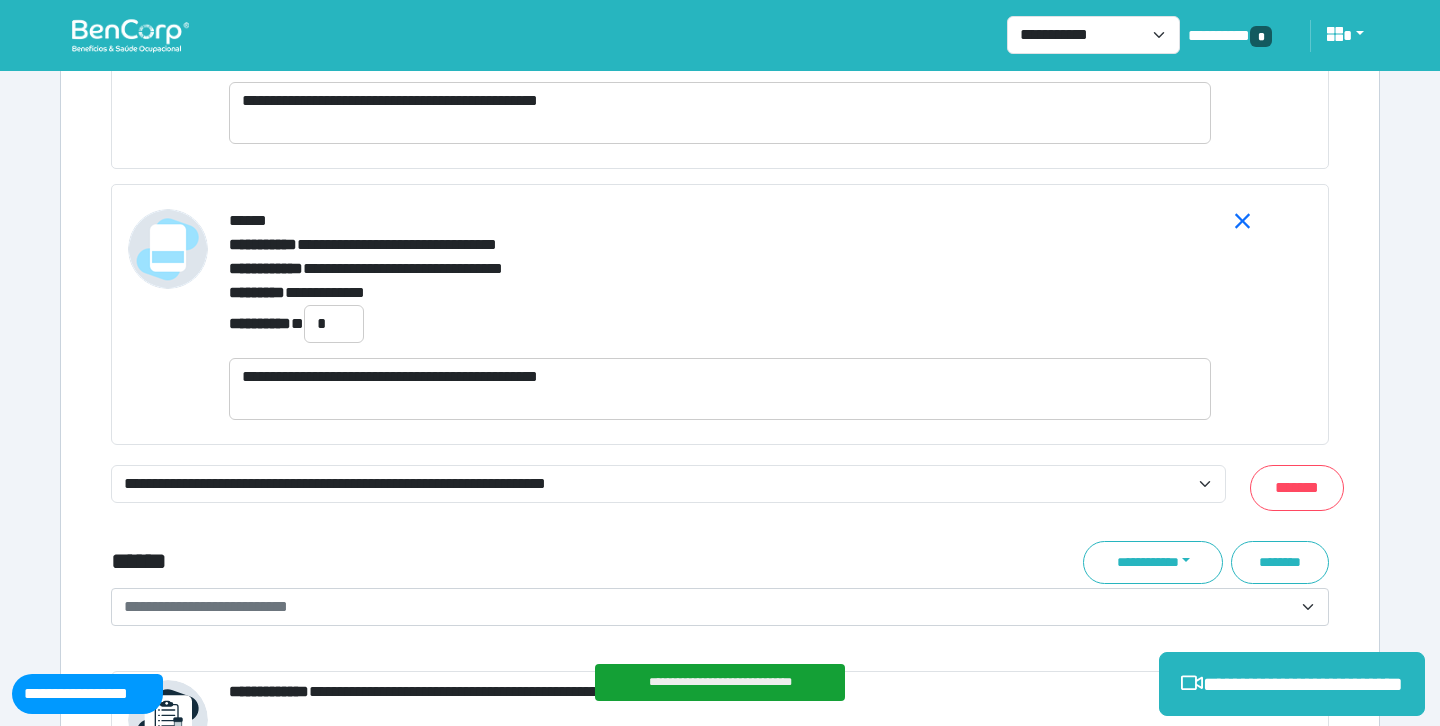 scroll, scrollTop: 8404, scrollLeft: 0, axis: vertical 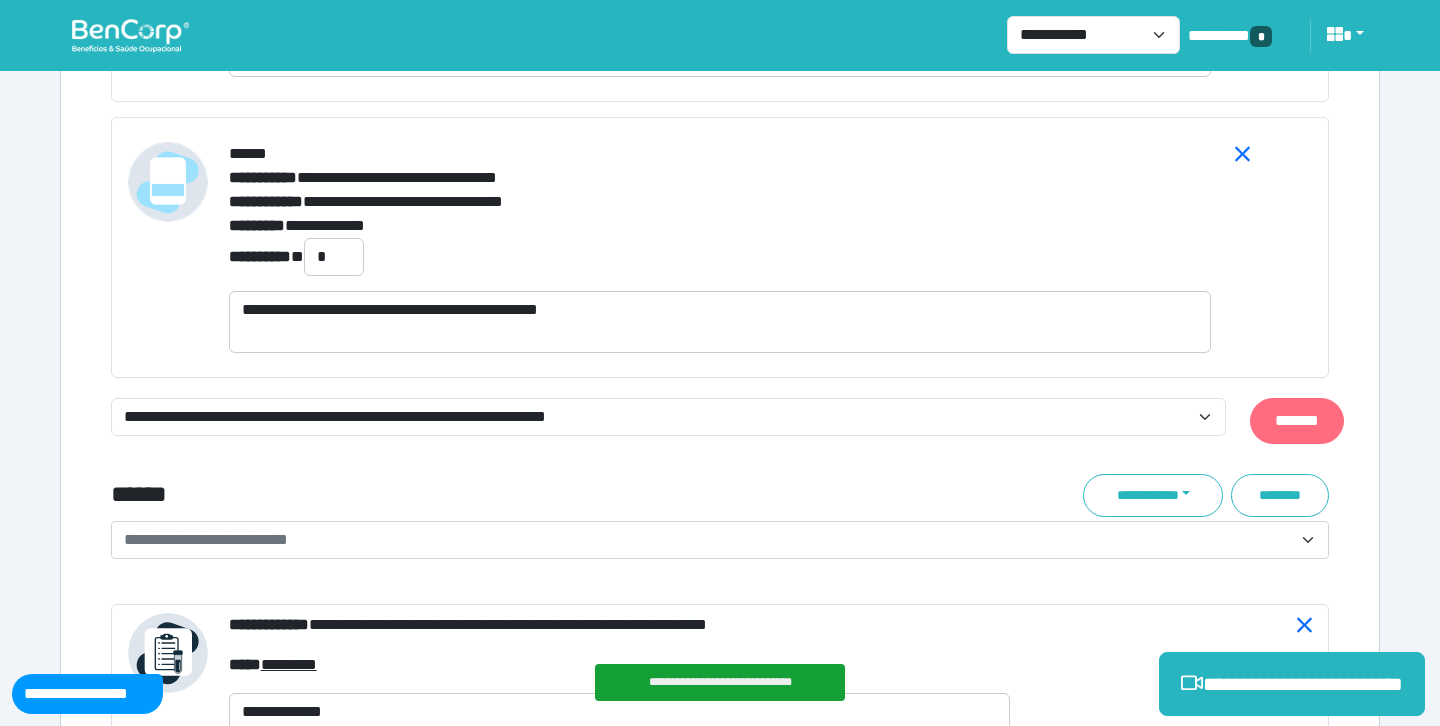 click on "*******" at bounding box center [1297, 421] 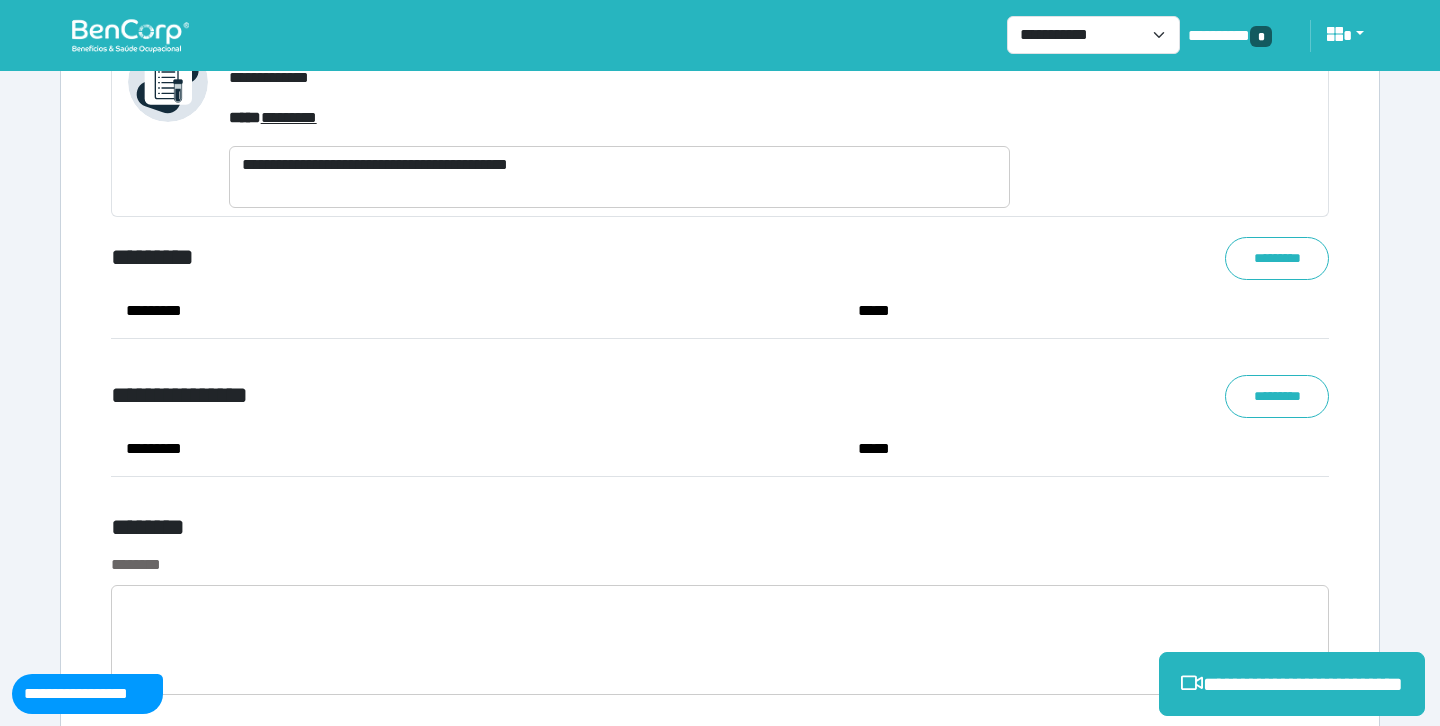 scroll, scrollTop: 11514, scrollLeft: 0, axis: vertical 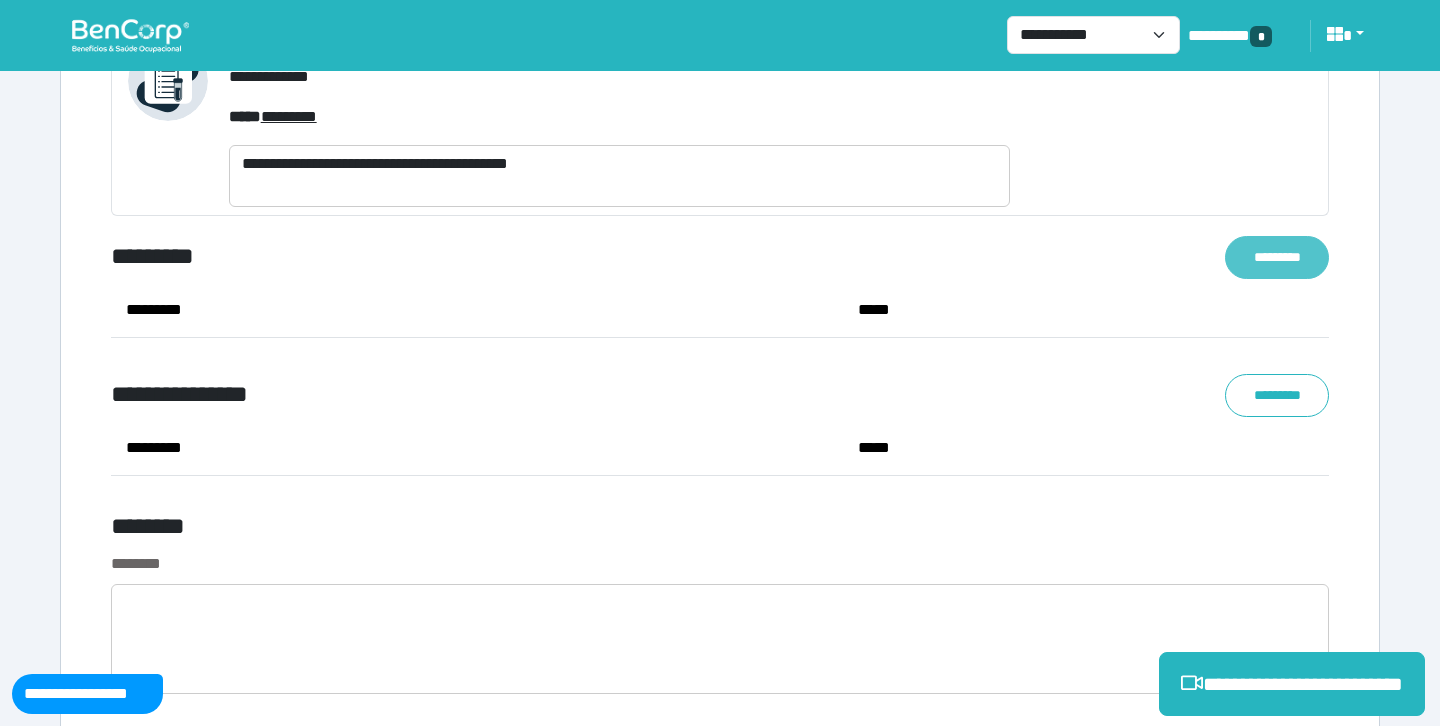 click on "*********" at bounding box center (1277, 257) 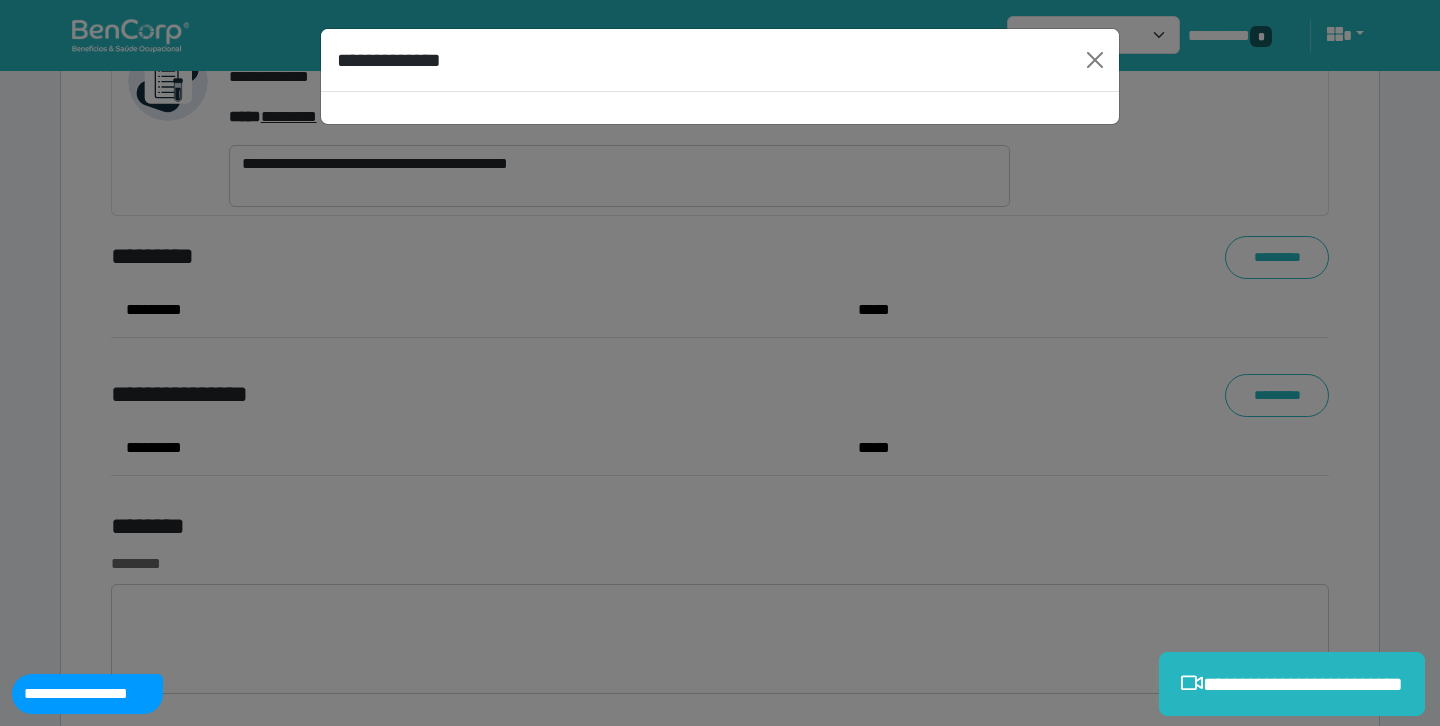 select on "****" 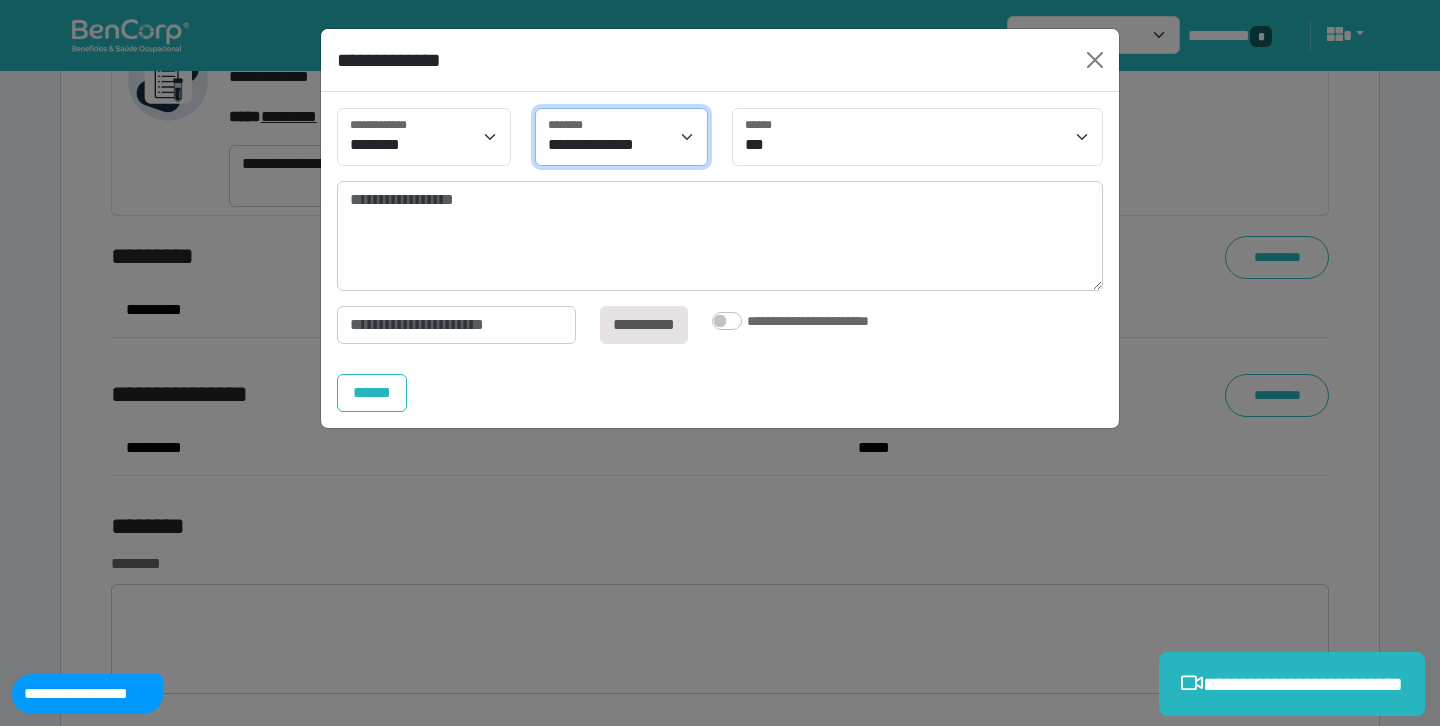 click on "**********" at bounding box center [622, 137] 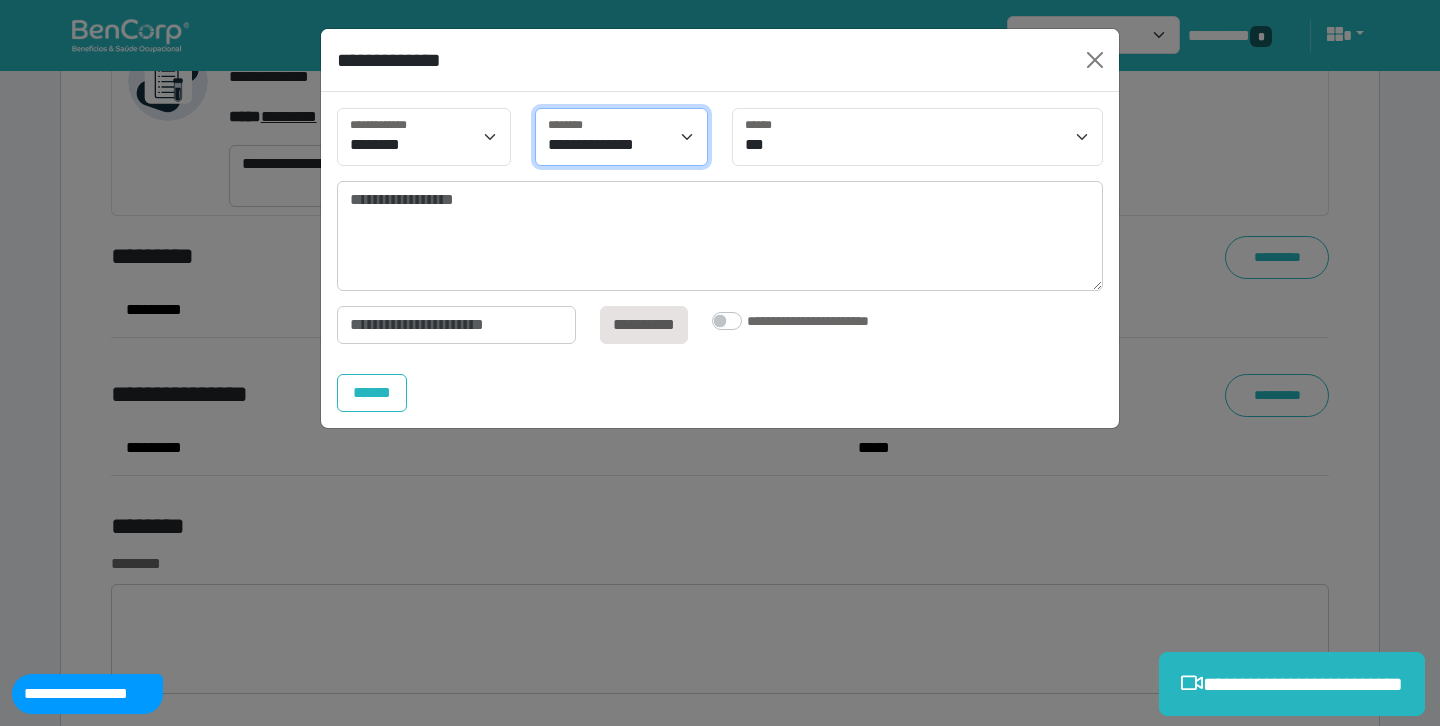 select on "****" 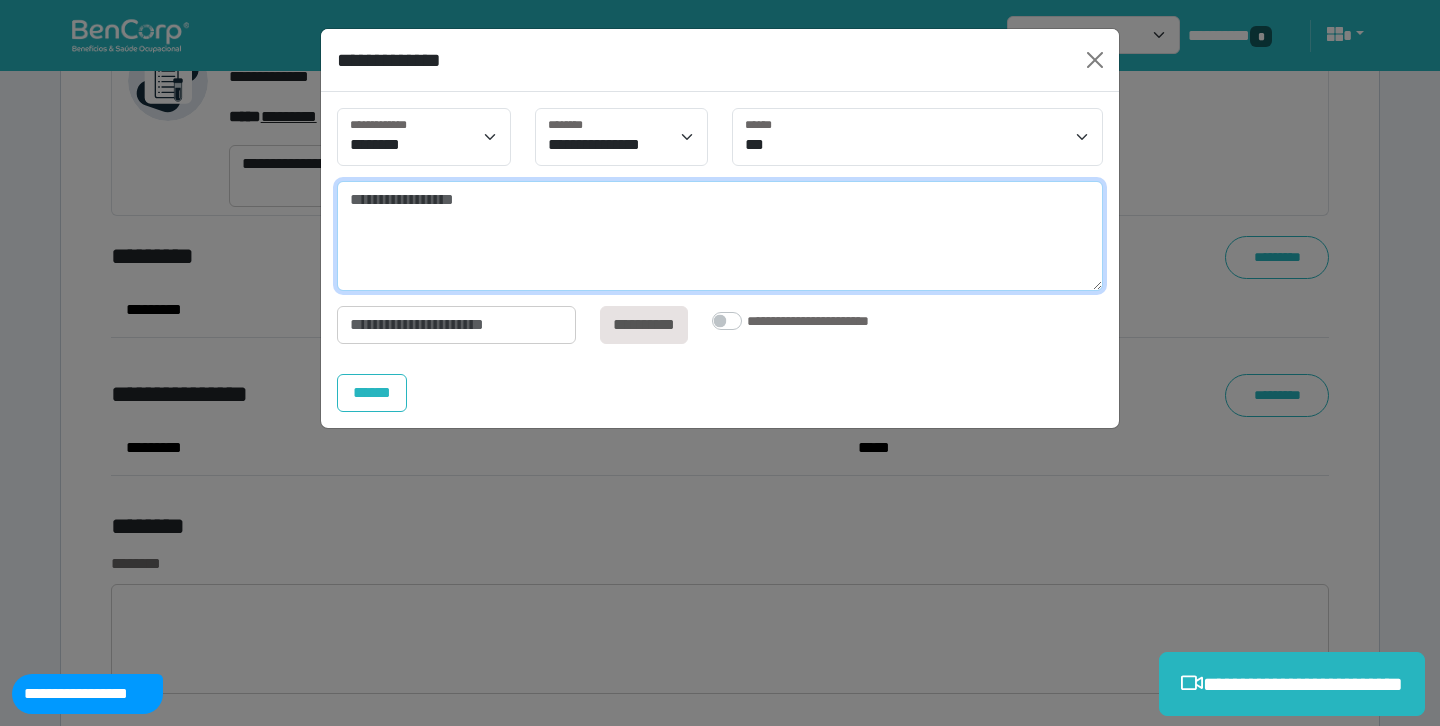 click at bounding box center [720, 236] 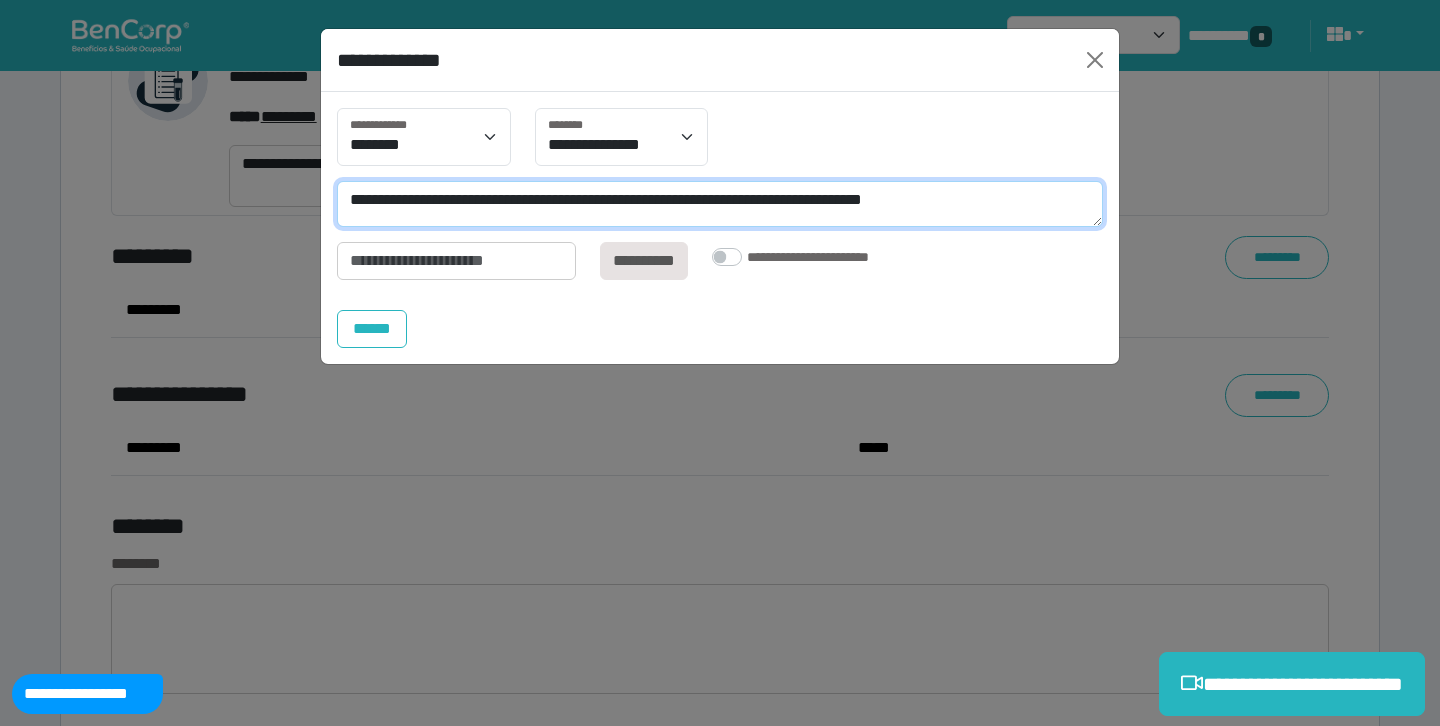 scroll, scrollTop: 0, scrollLeft: 0, axis: both 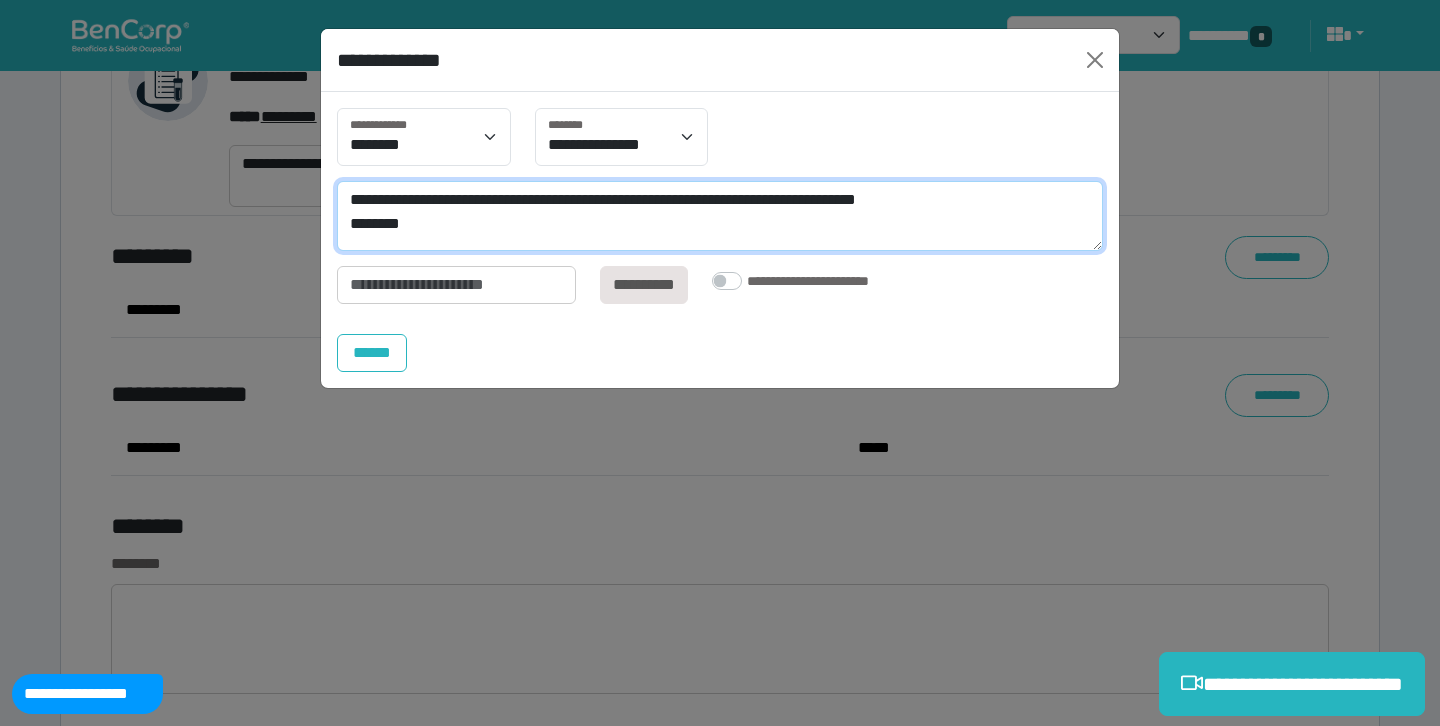 type on "**********" 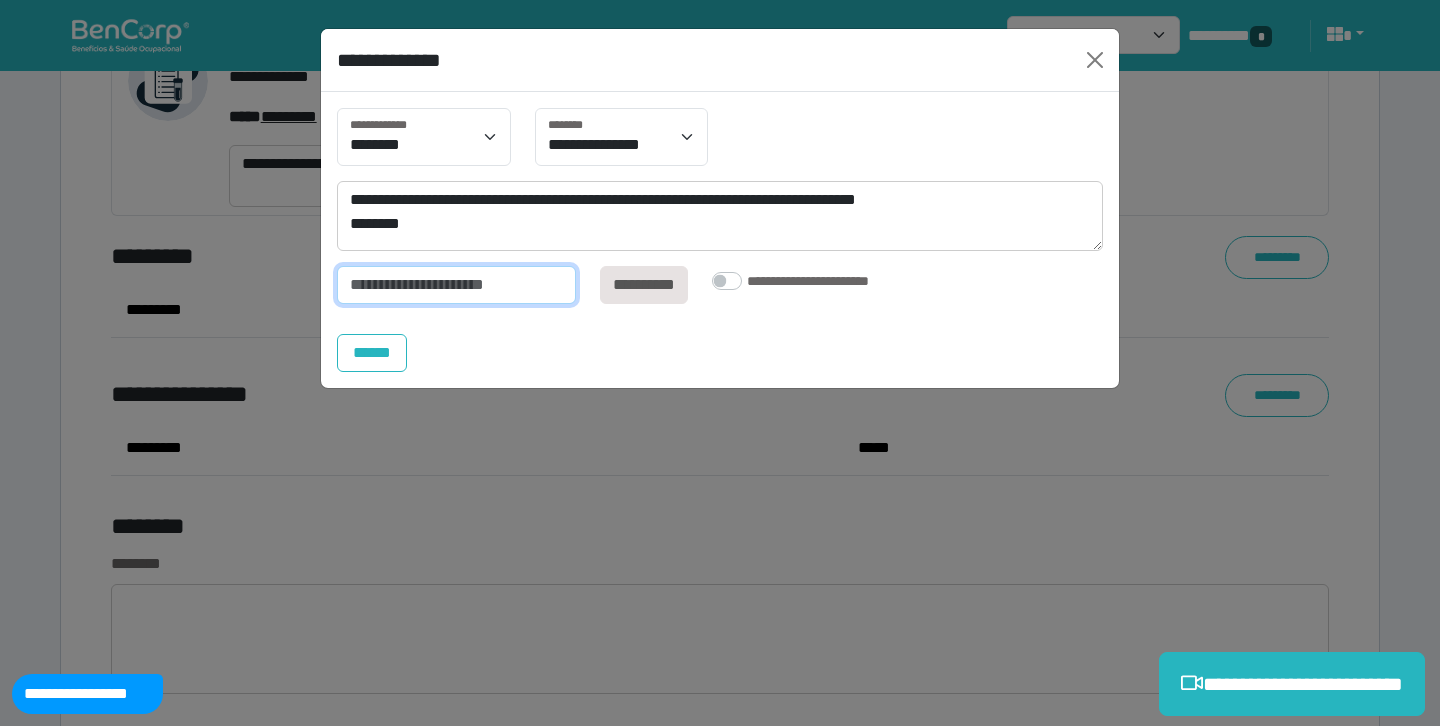 click at bounding box center (456, 285) 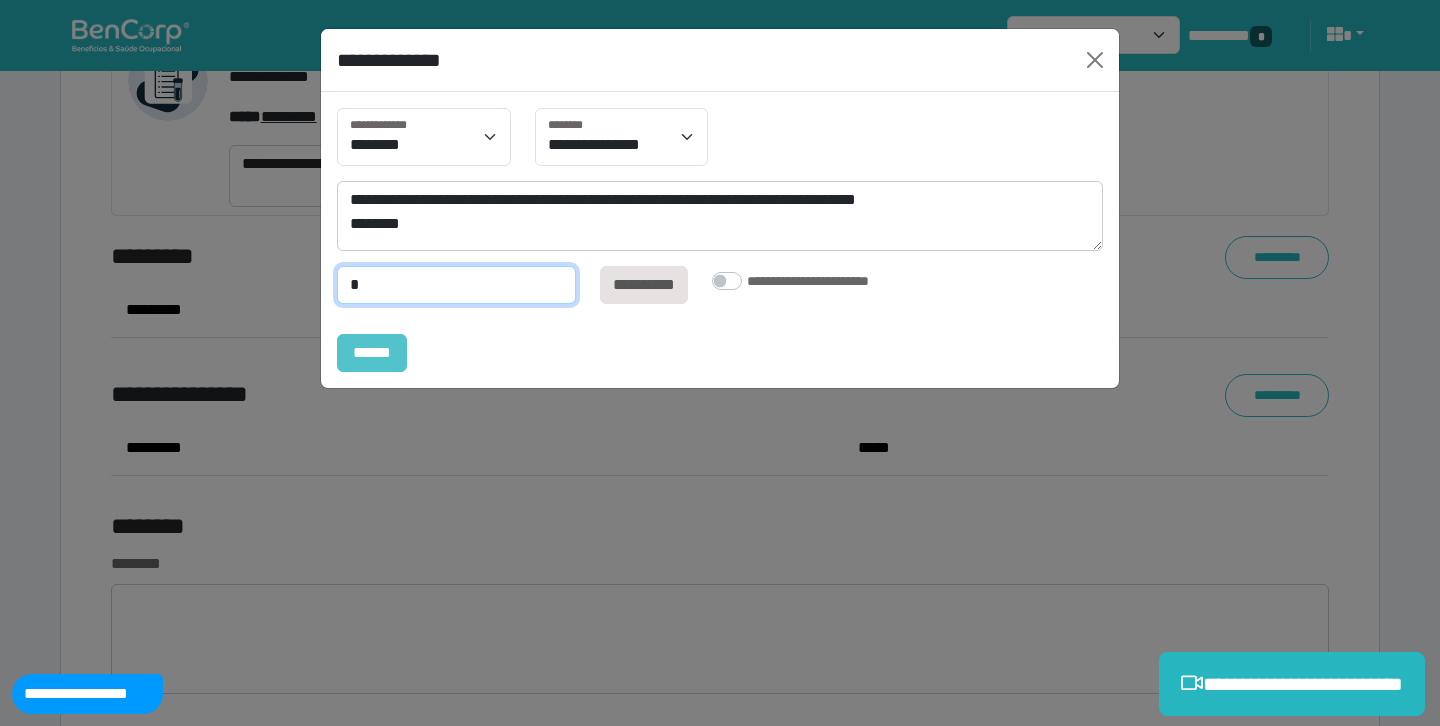 type on "*" 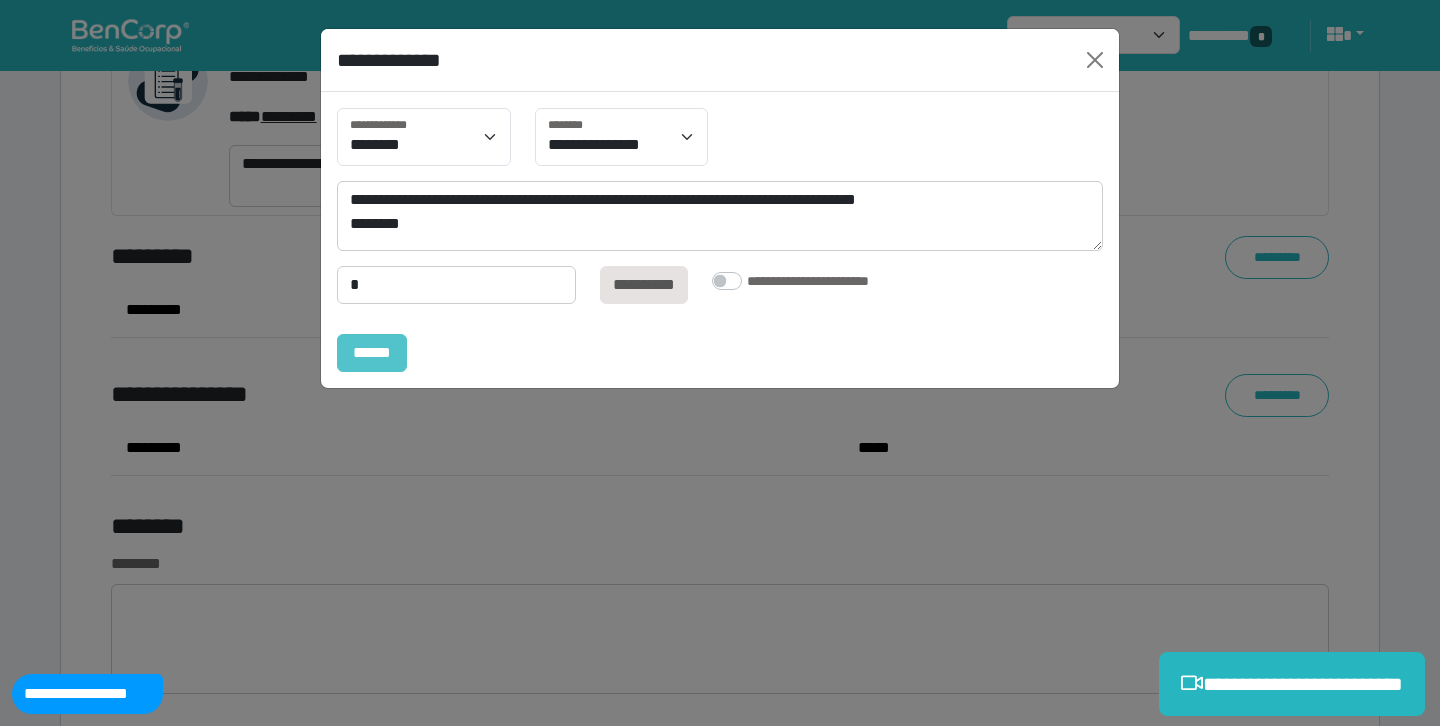 click on "******" at bounding box center (372, 353) 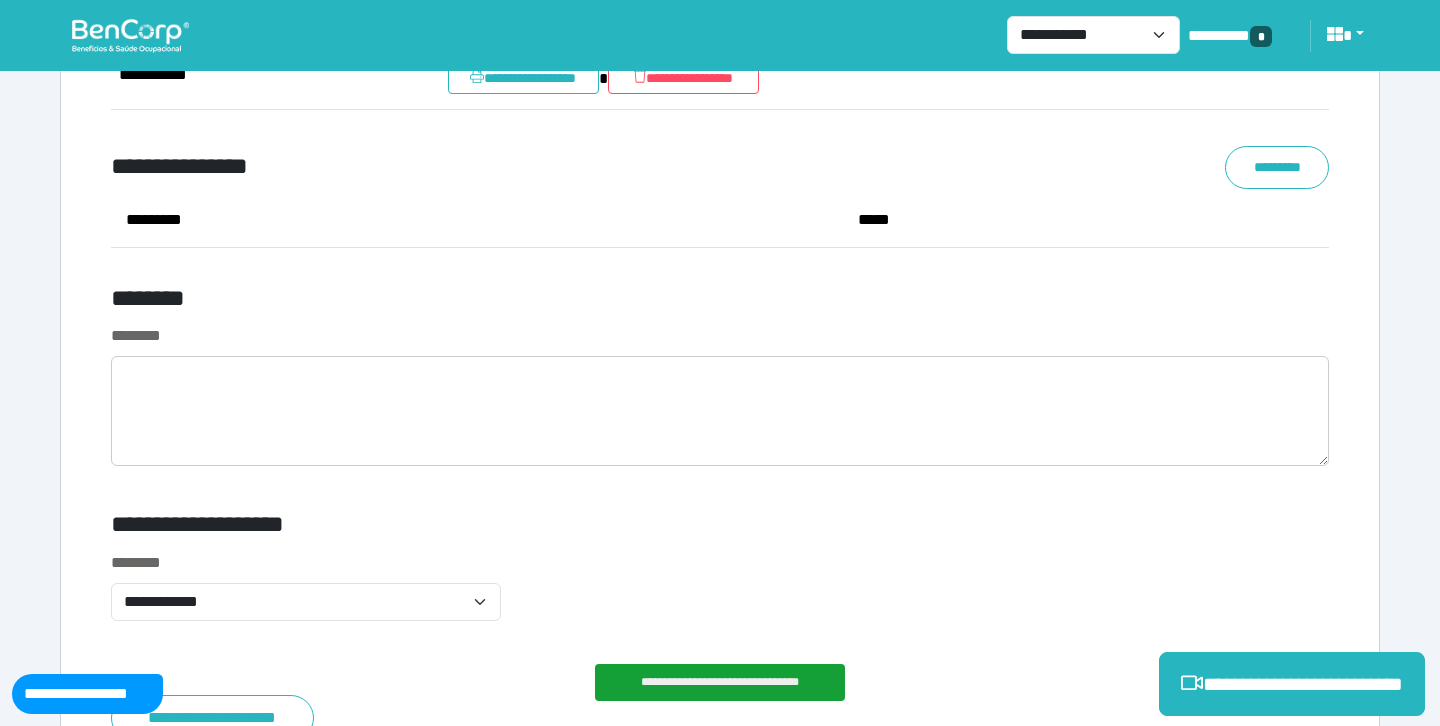 scroll, scrollTop: 11831, scrollLeft: 0, axis: vertical 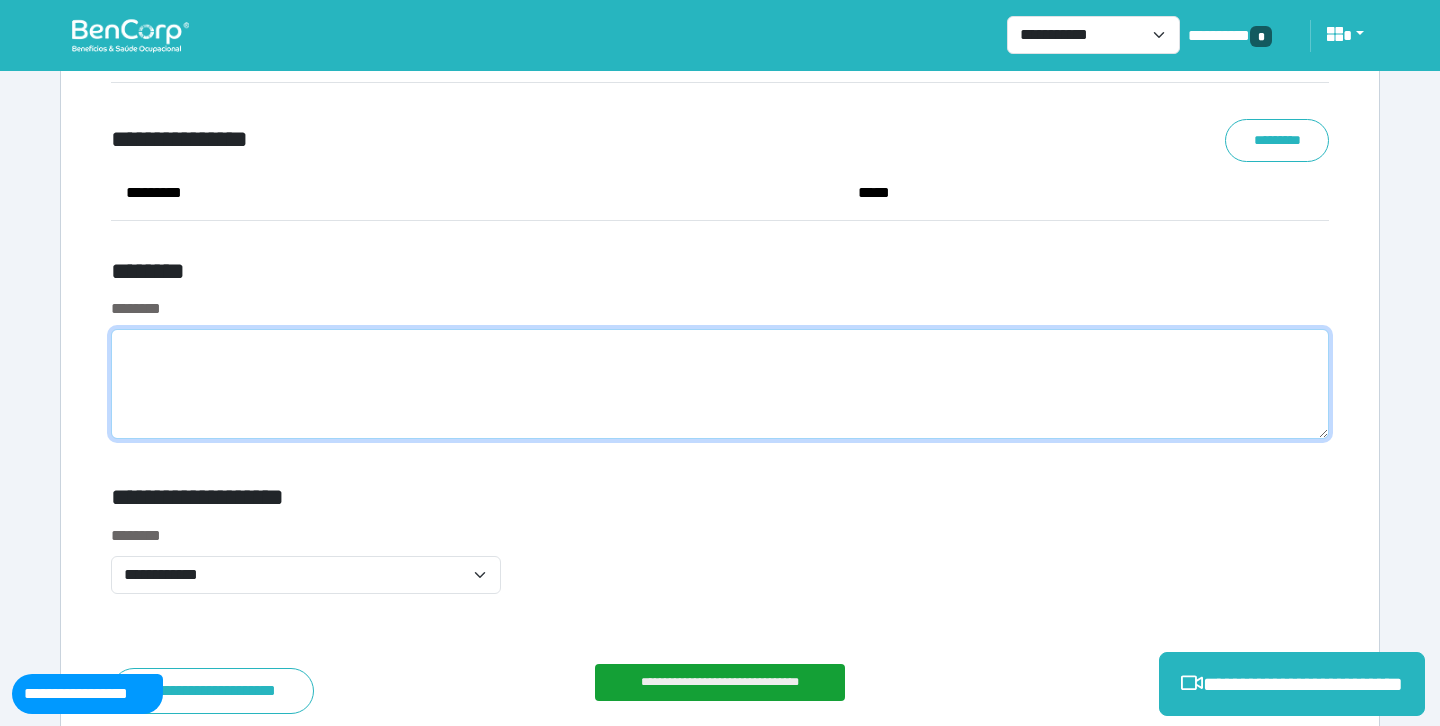 click at bounding box center [720, 384] 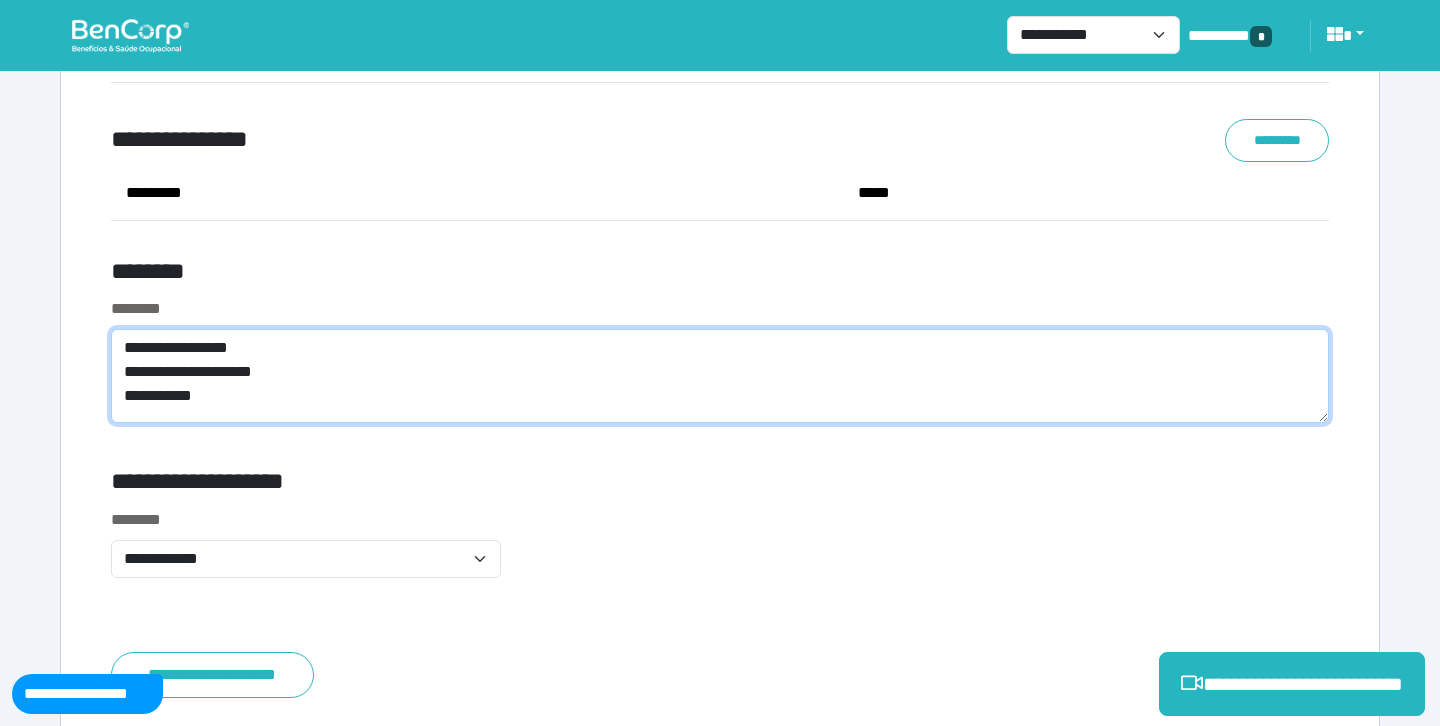 scroll, scrollTop: 0, scrollLeft: 0, axis: both 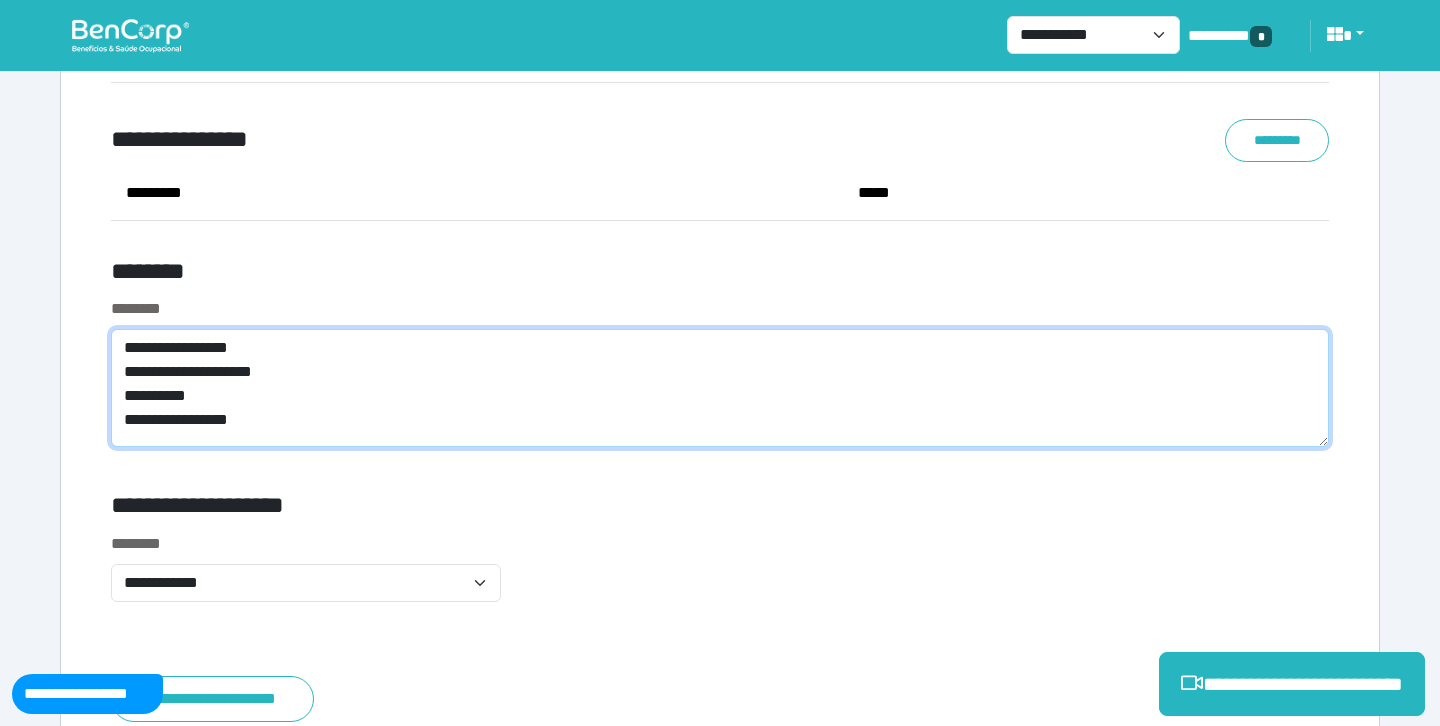 type on "**********" 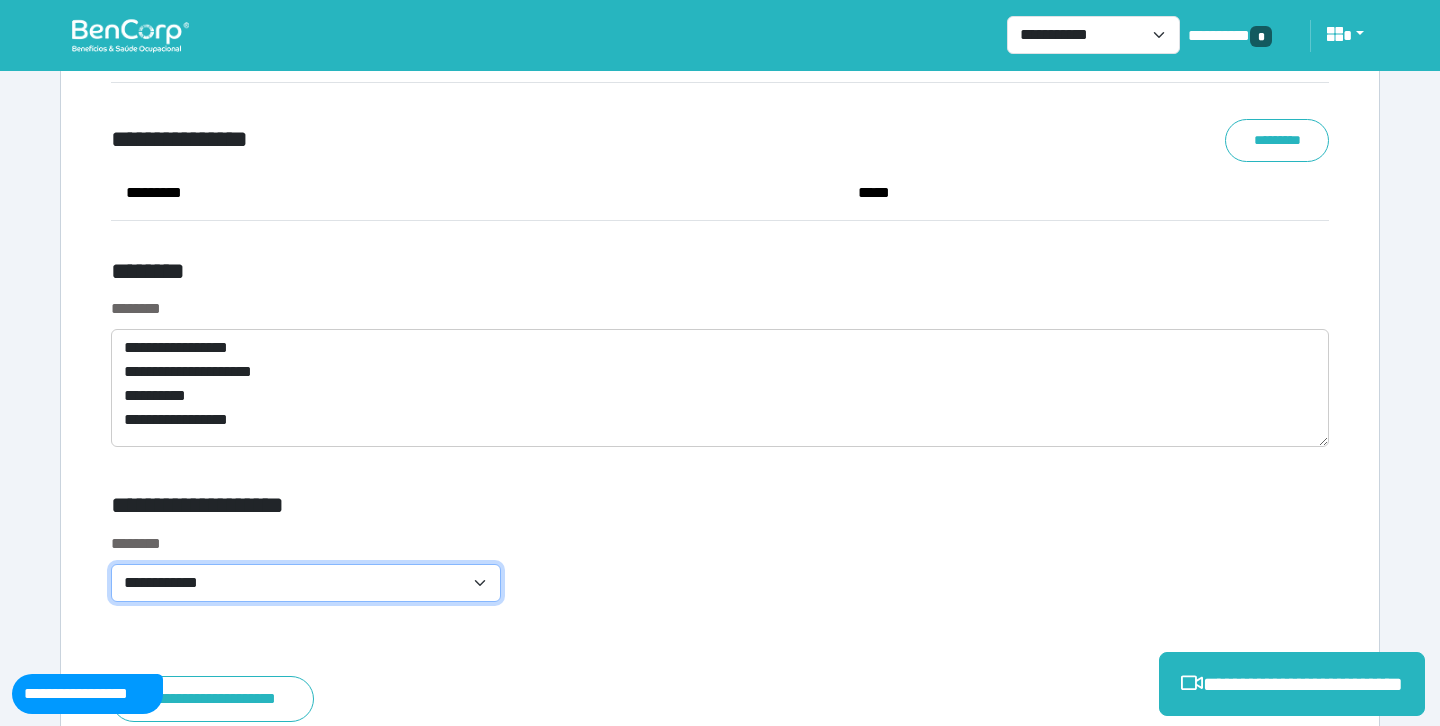 click on "**********" at bounding box center (306, 583) 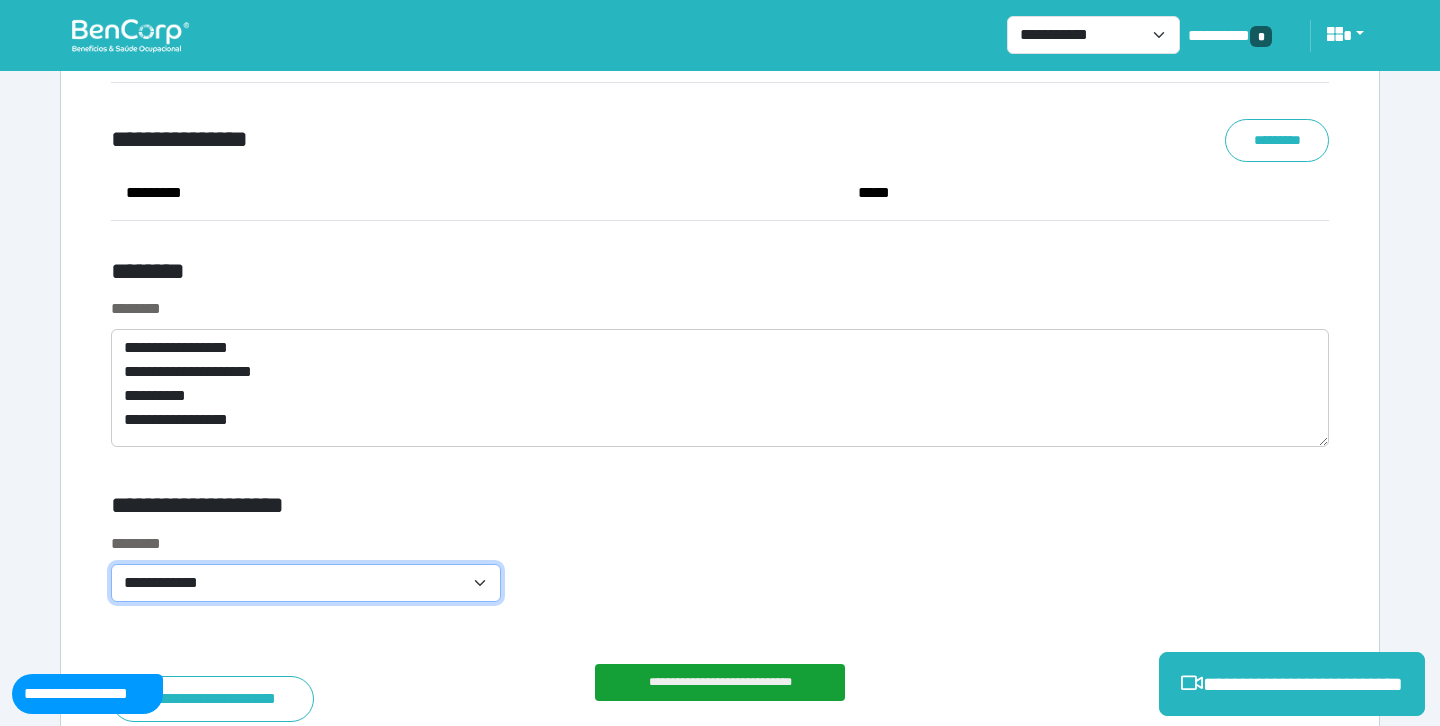 select on "**********" 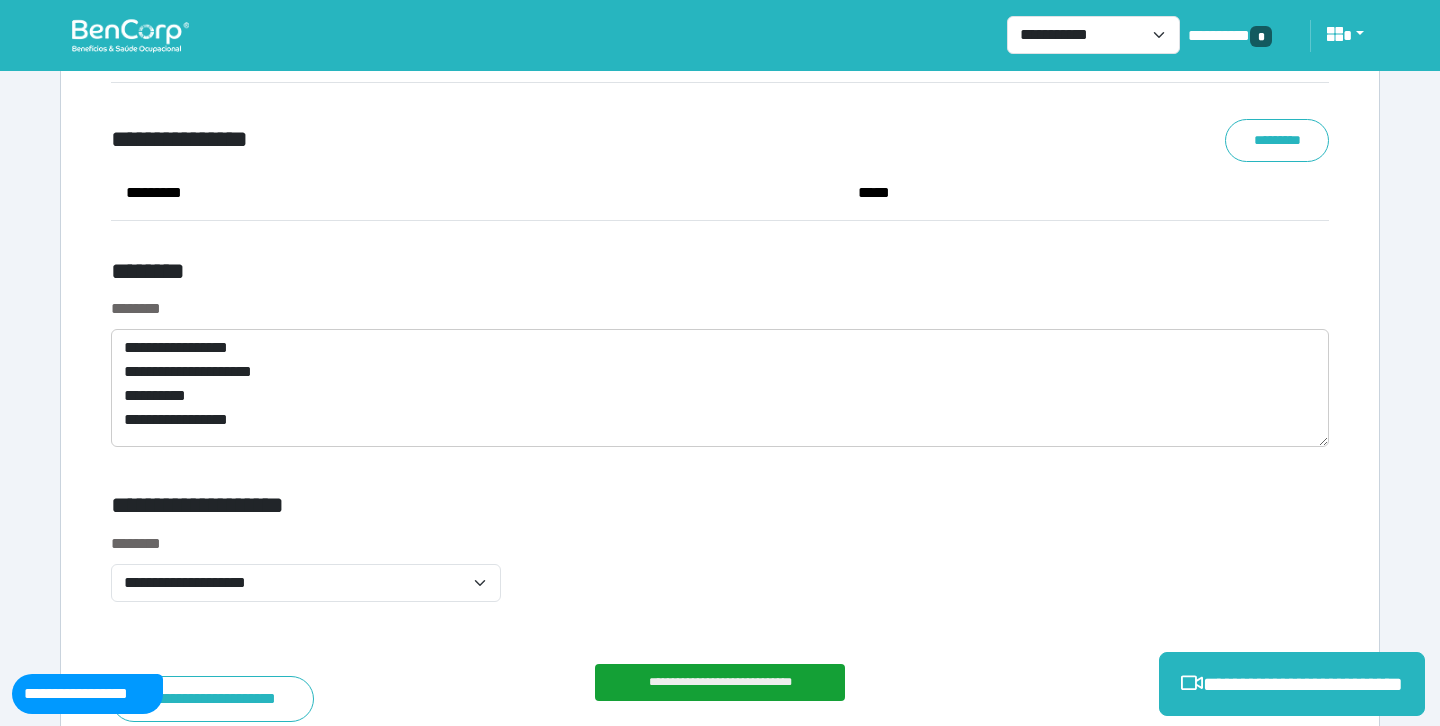 click on "**********" at bounding box center [720, 579] 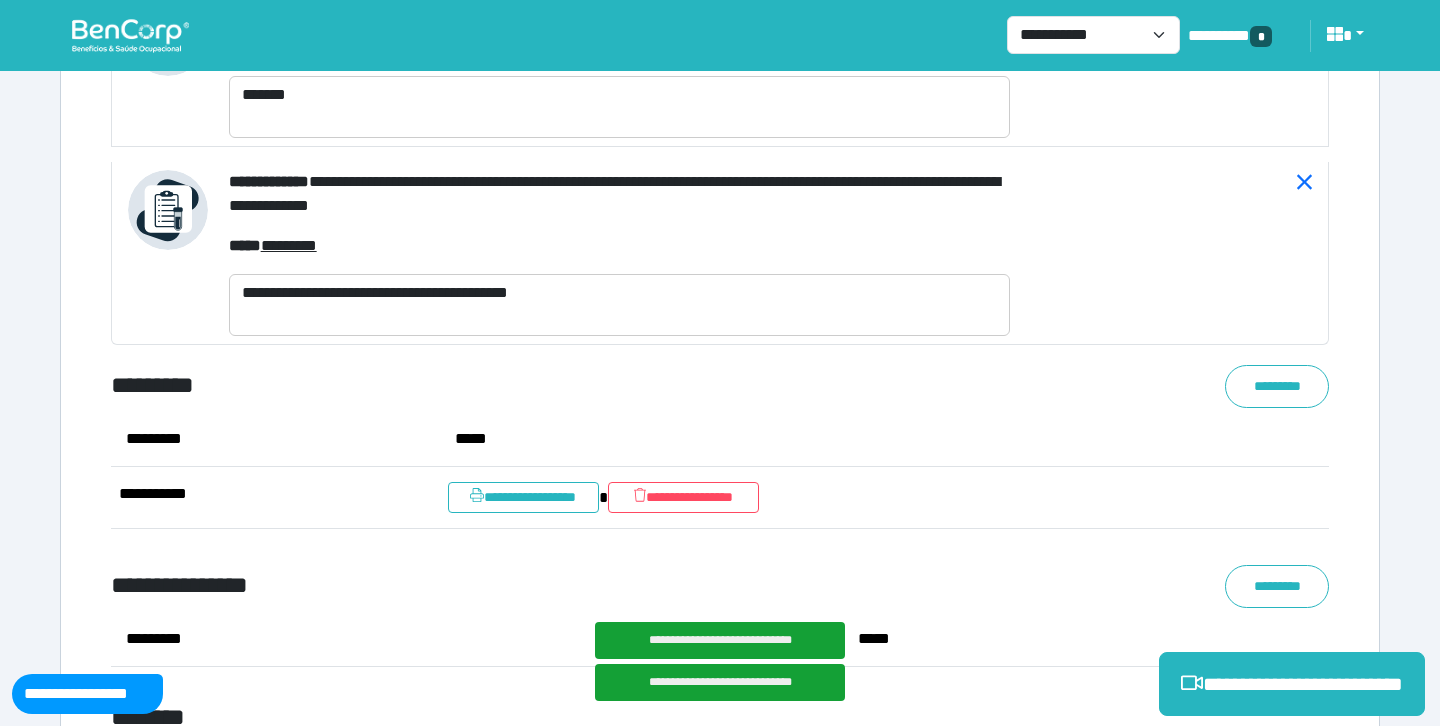 scroll, scrollTop: 11636, scrollLeft: 0, axis: vertical 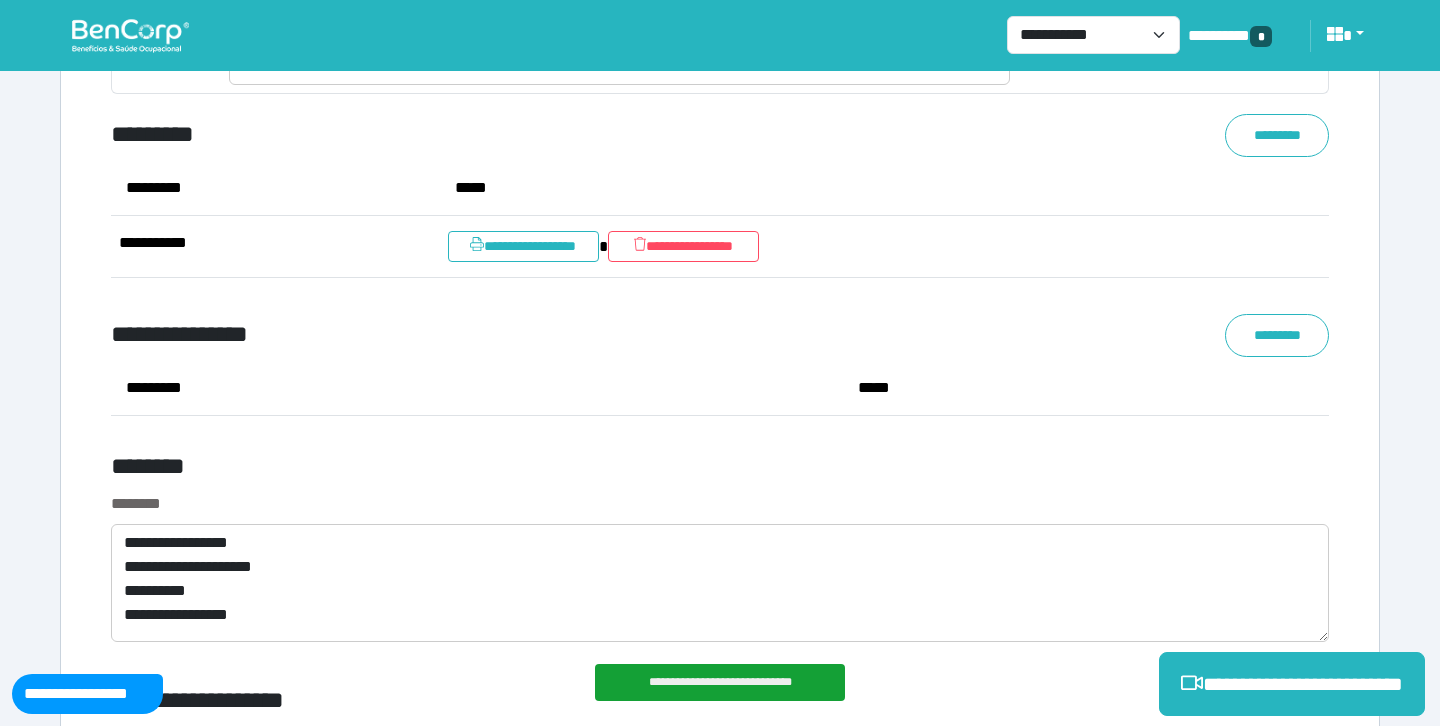 click on "**********" at bounding box center (720, 373) 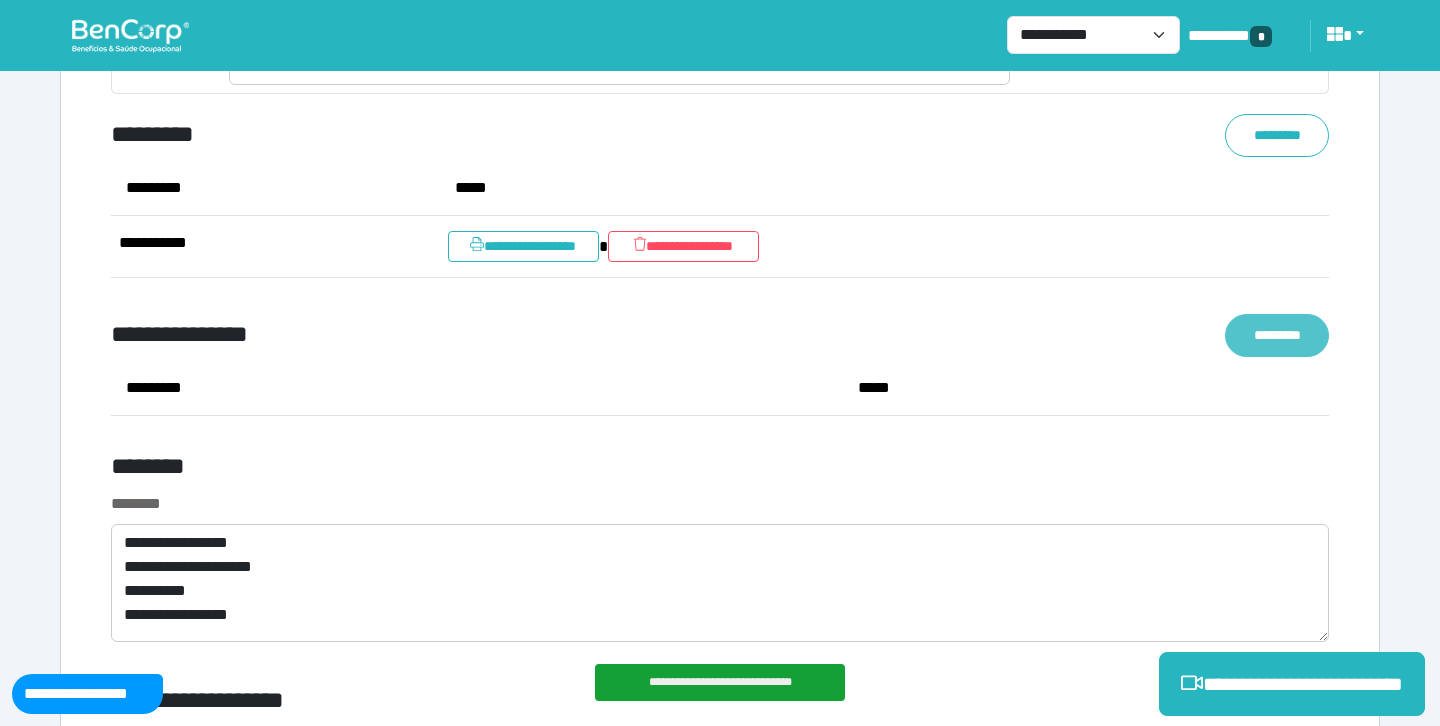 click on "*********" at bounding box center [1277, 335] 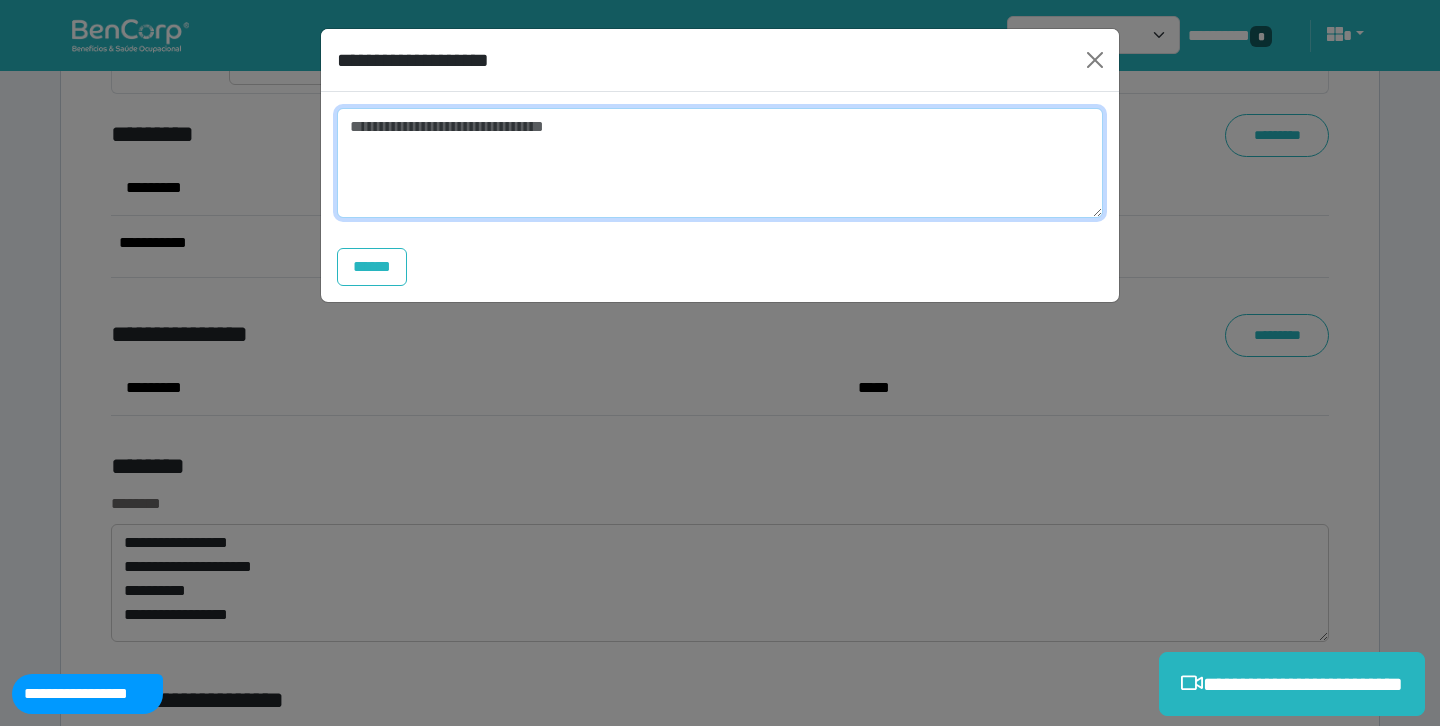 click at bounding box center (720, 163) 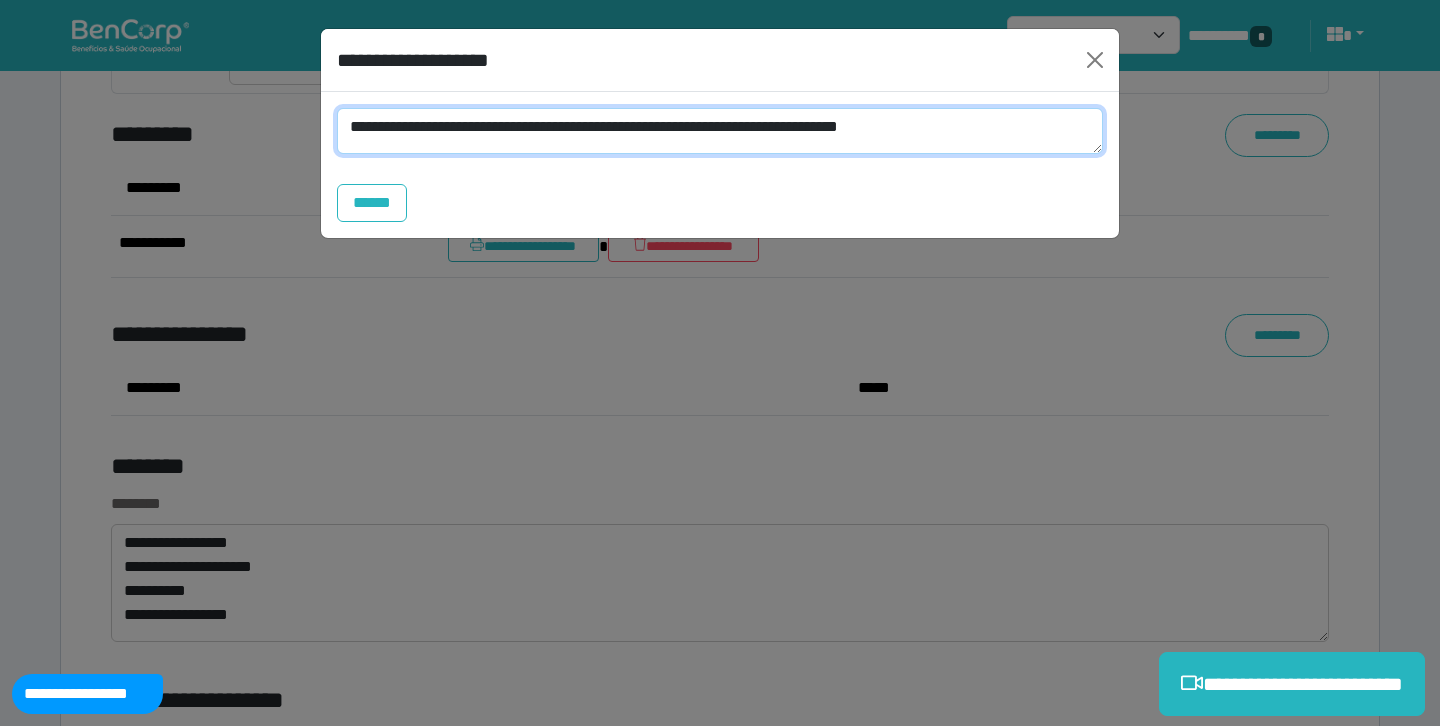 click on "**********" at bounding box center [720, 131] 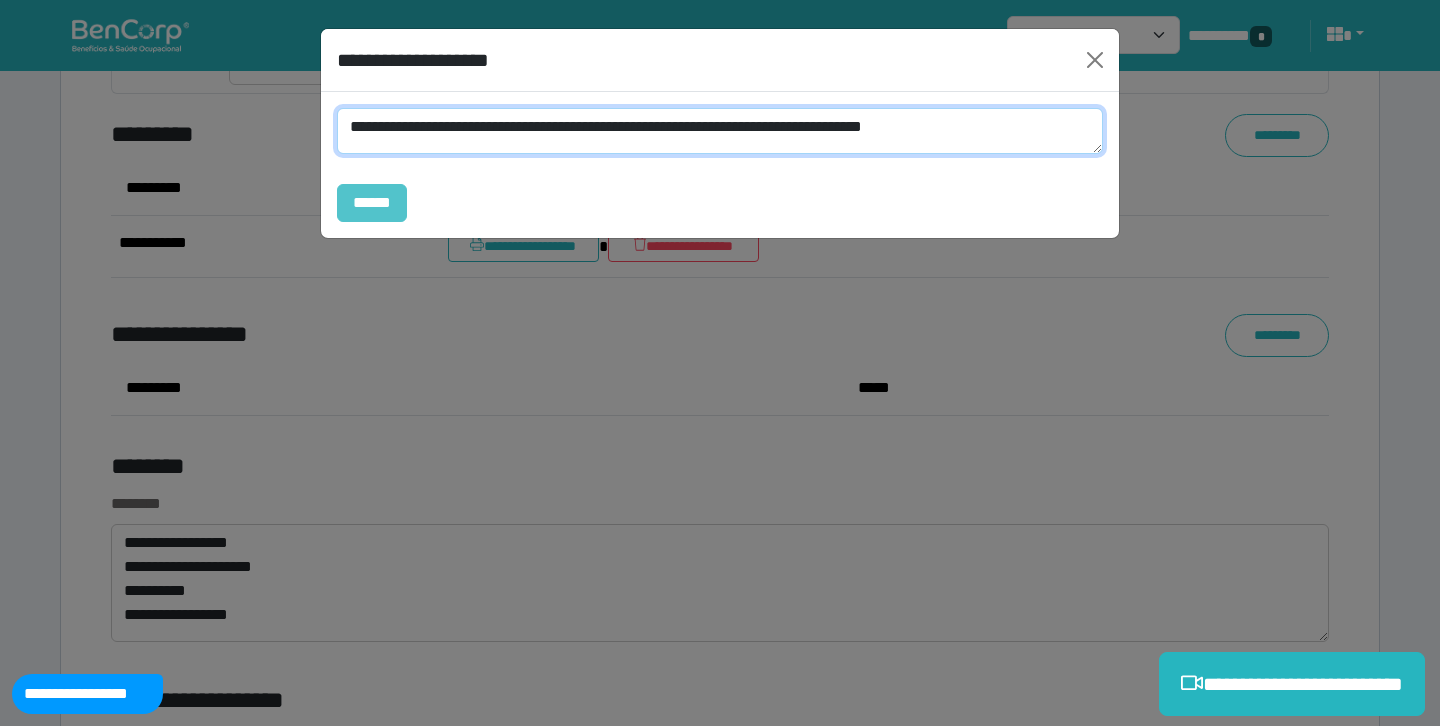 type on "**********" 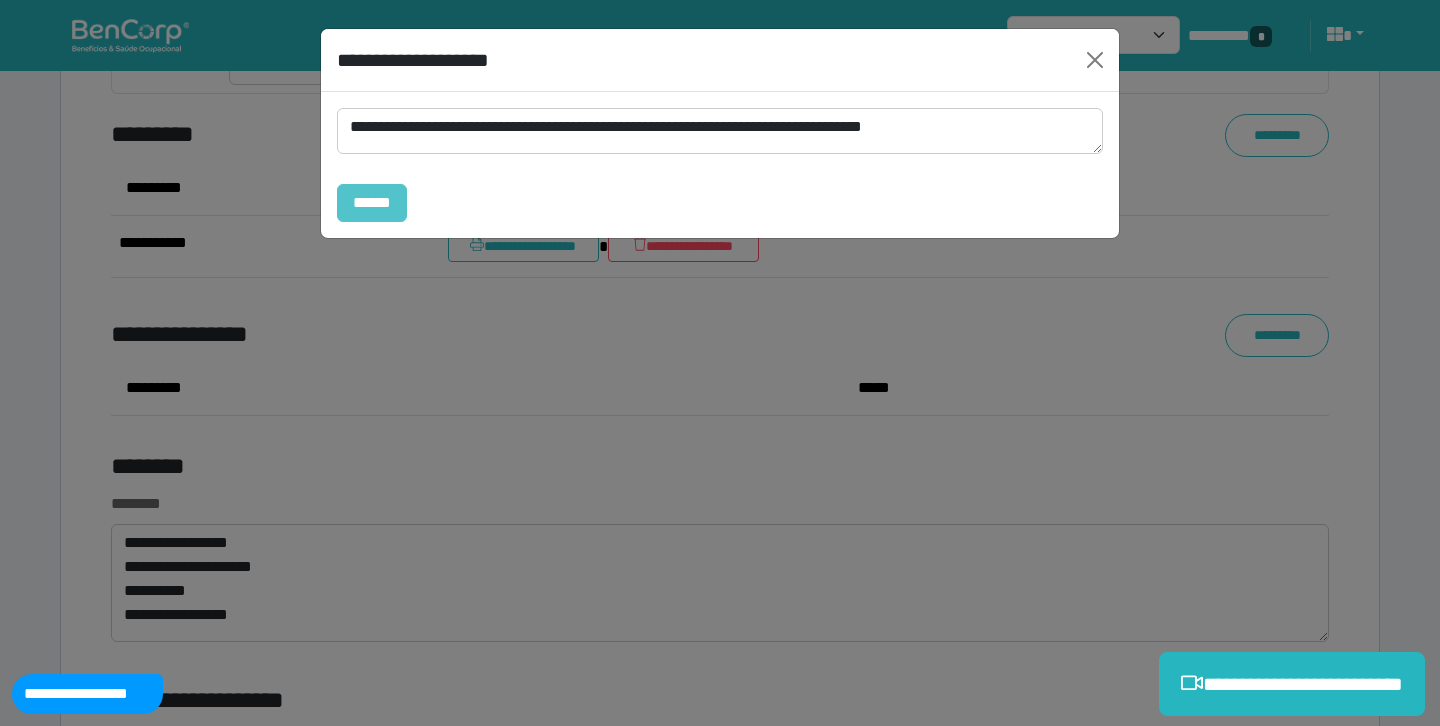 click on "******" at bounding box center [372, 203] 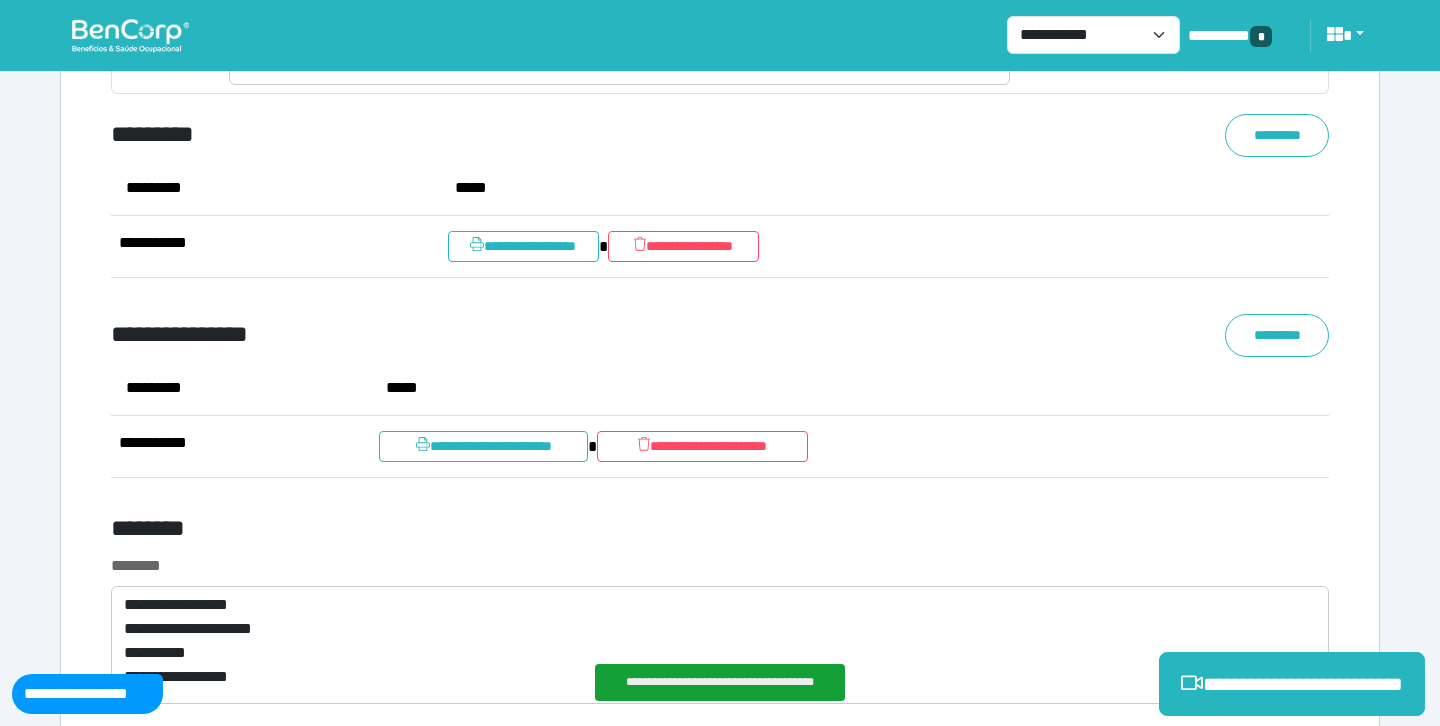 scroll, scrollTop: 12110, scrollLeft: 0, axis: vertical 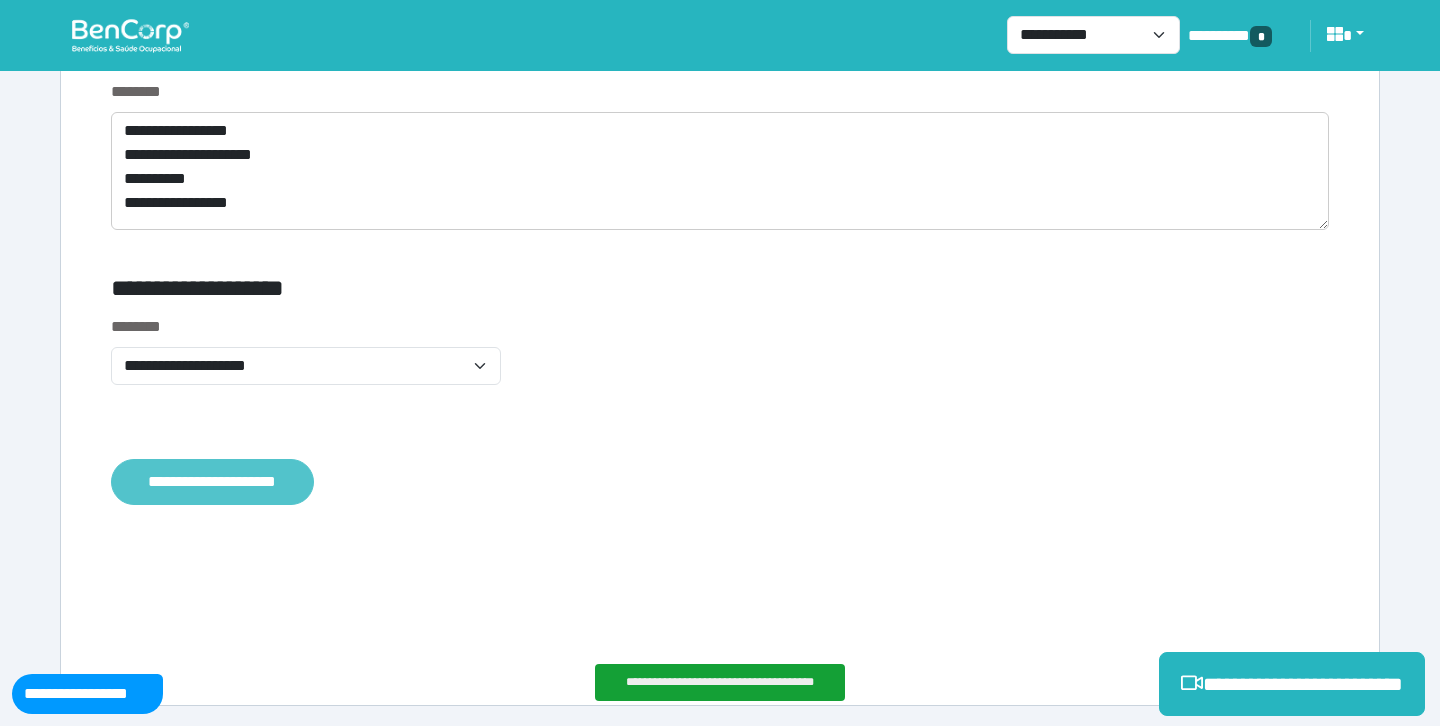 click on "**********" at bounding box center (212, 482) 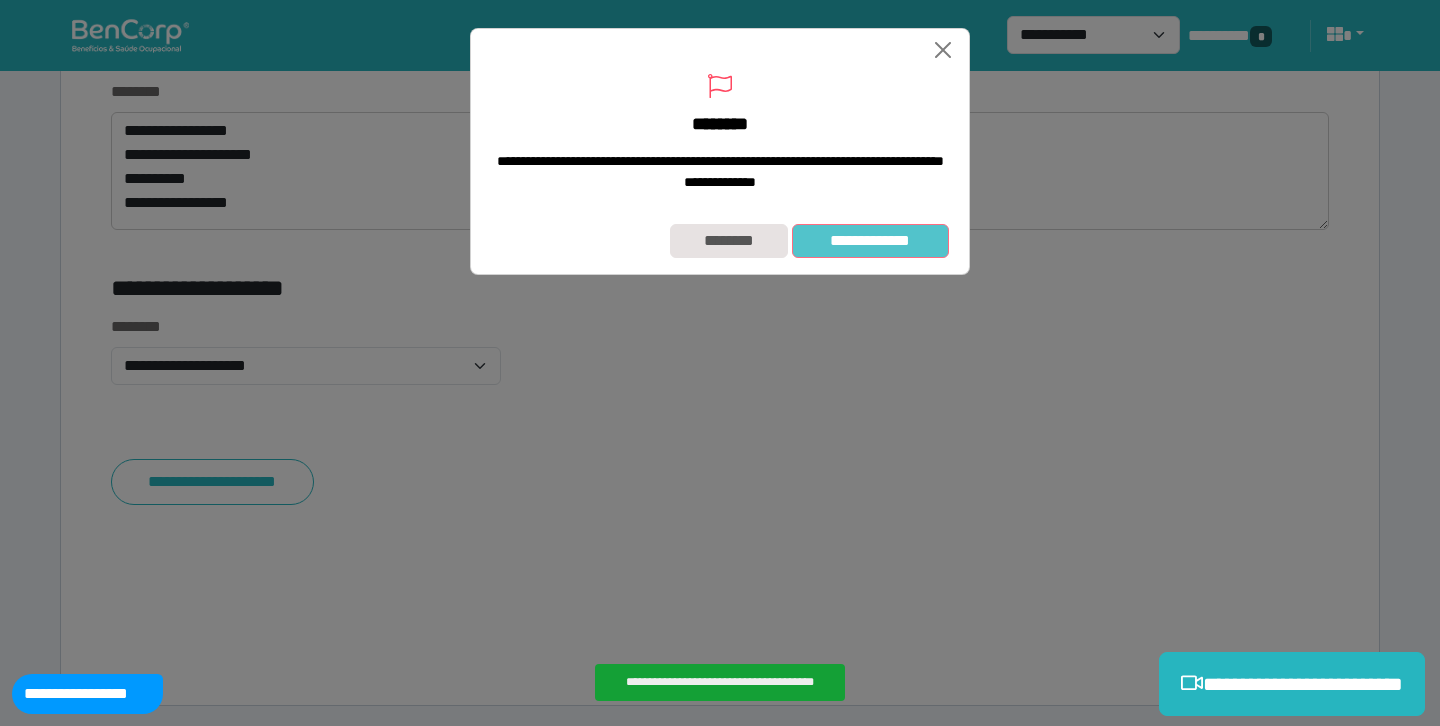 click on "**********" at bounding box center [870, 241] 